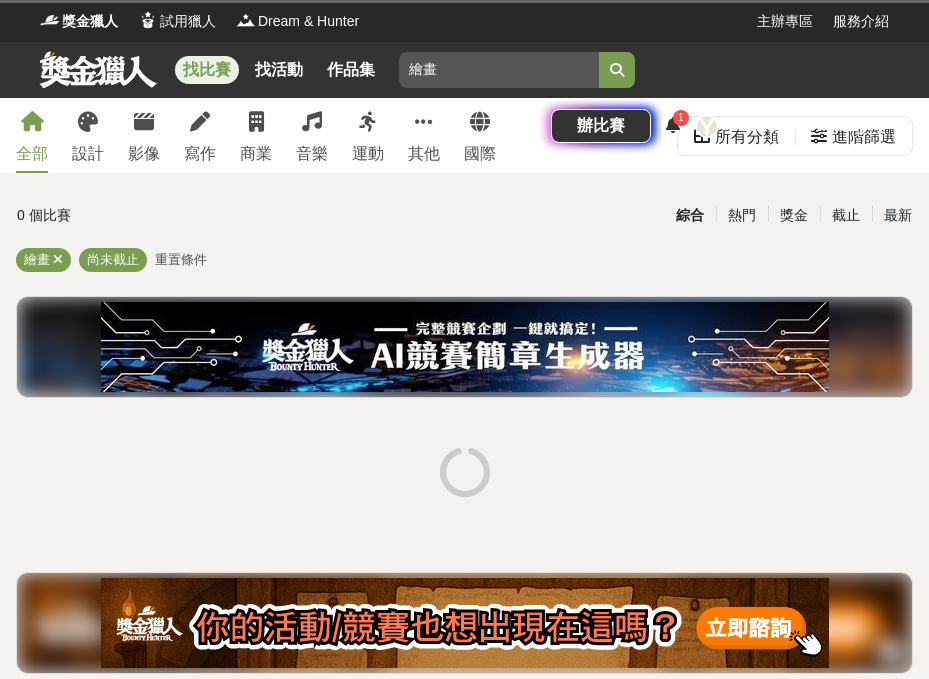 scroll, scrollTop: 0, scrollLeft: 0, axis: both 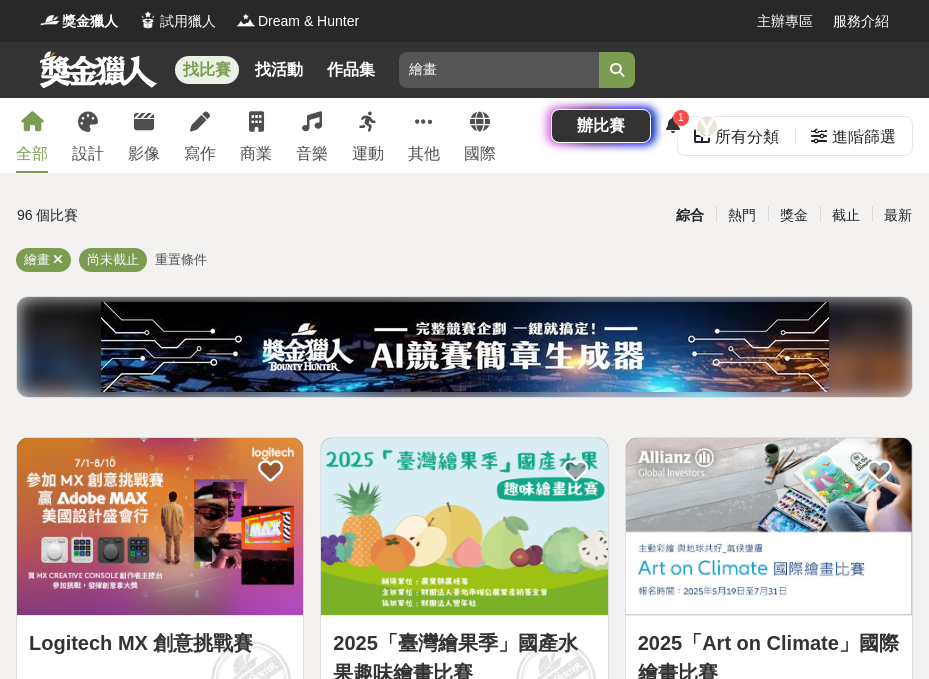 click on "繪畫" at bounding box center (499, 70) 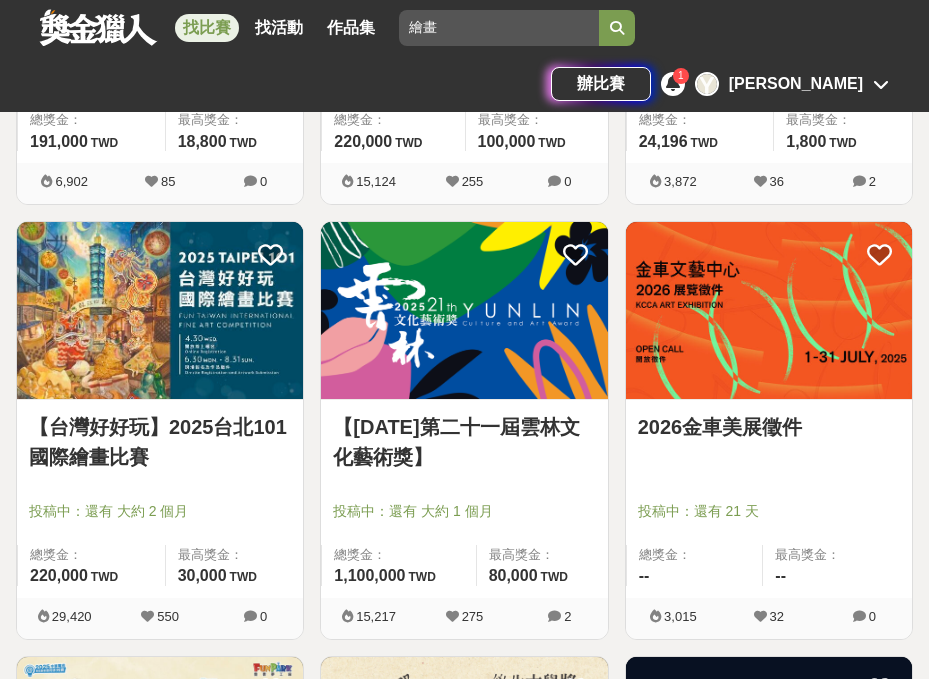 scroll, scrollTop: 1512, scrollLeft: 0, axis: vertical 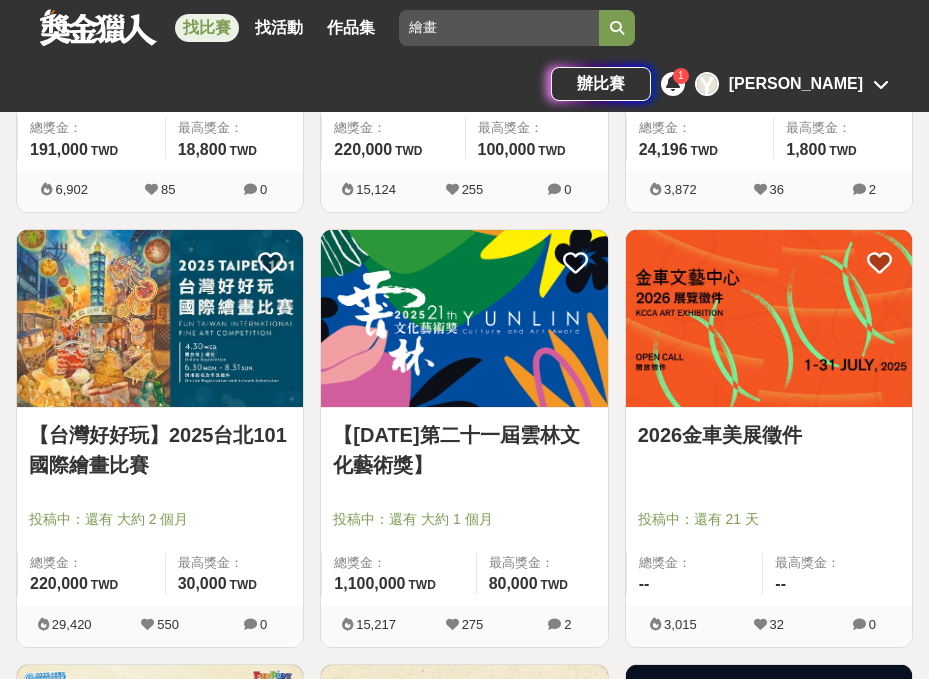 click on "【台灣好好玩】2025台北101國際繪畫比賽" at bounding box center [160, 450] 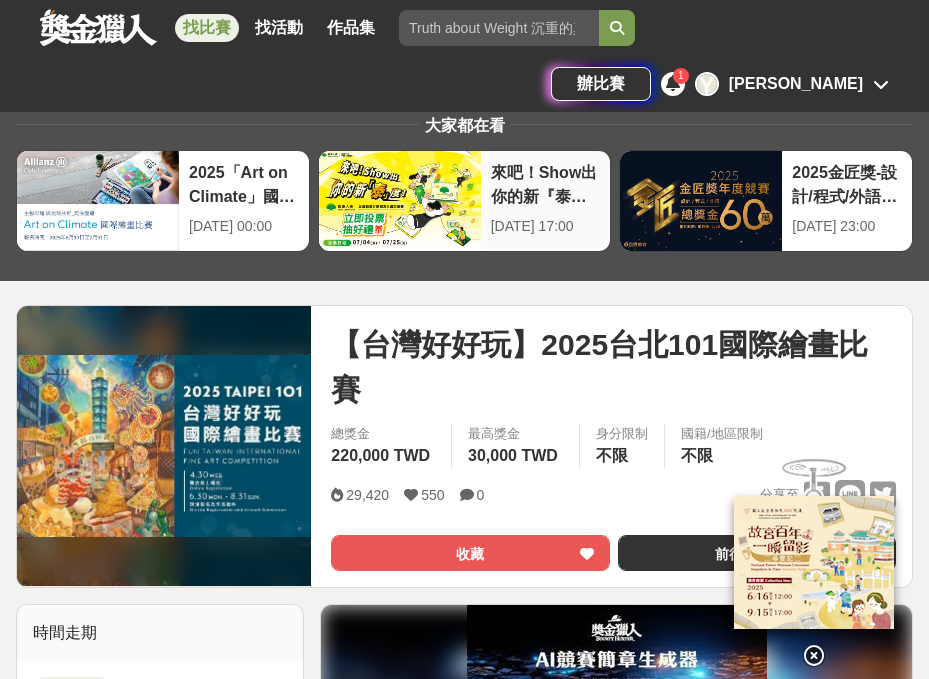 click on "[DATE] 17:00" at bounding box center (546, 226) 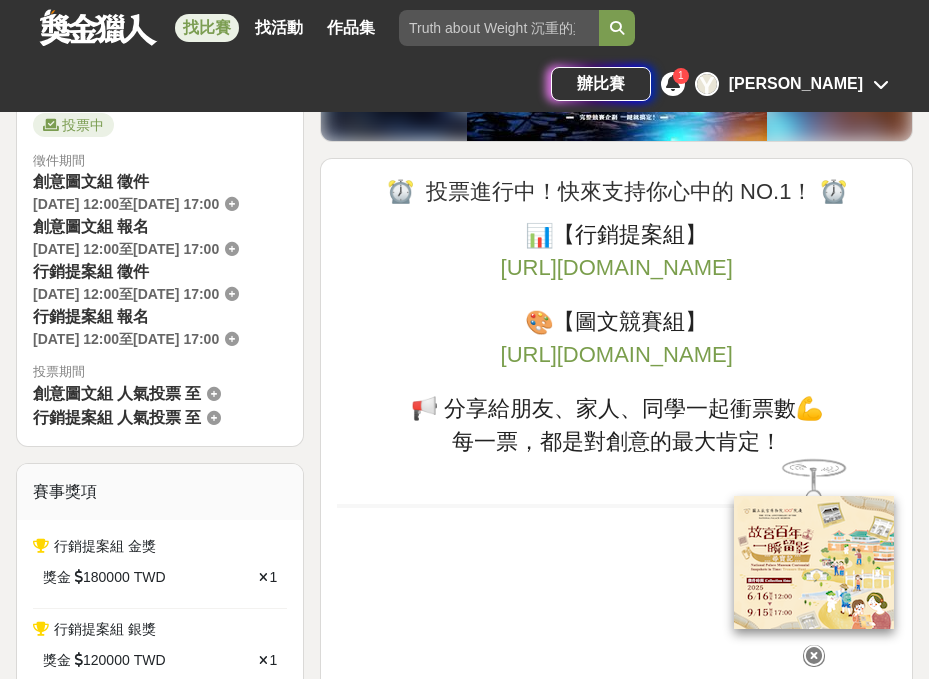 scroll, scrollTop: 565, scrollLeft: 0, axis: vertical 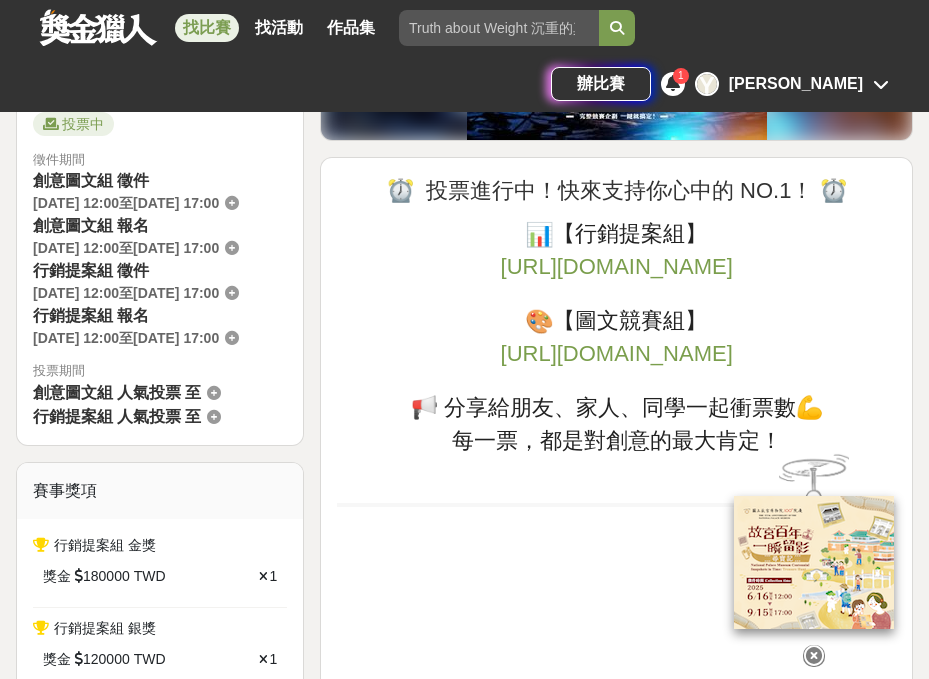 click on "[URL][DOMAIN_NAME]" at bounding box center [617, 353] 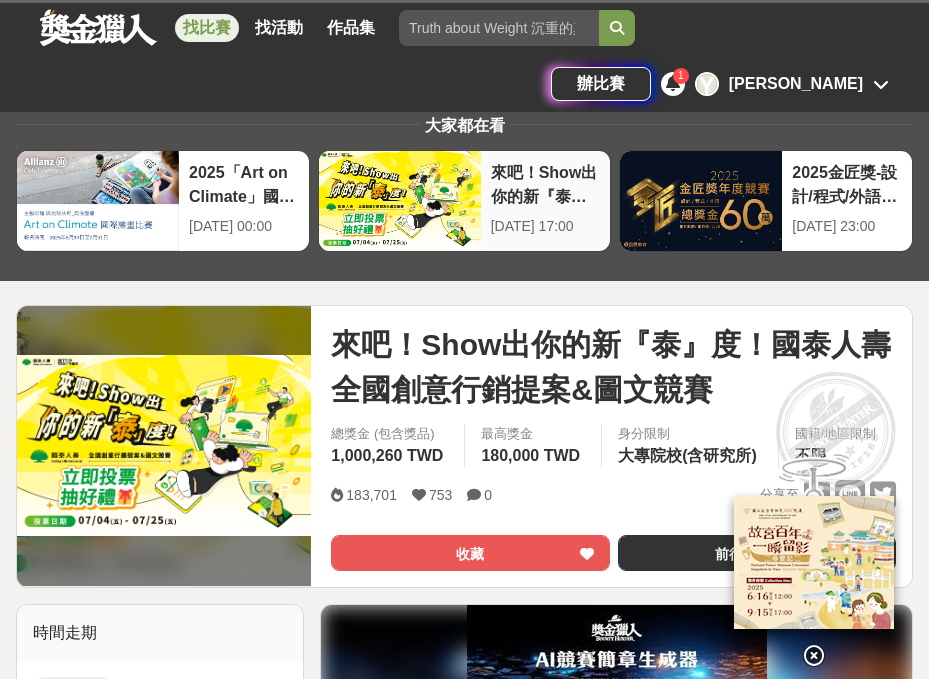 scroll, scrollTop: 0, scrollLeft: 0, axis: both 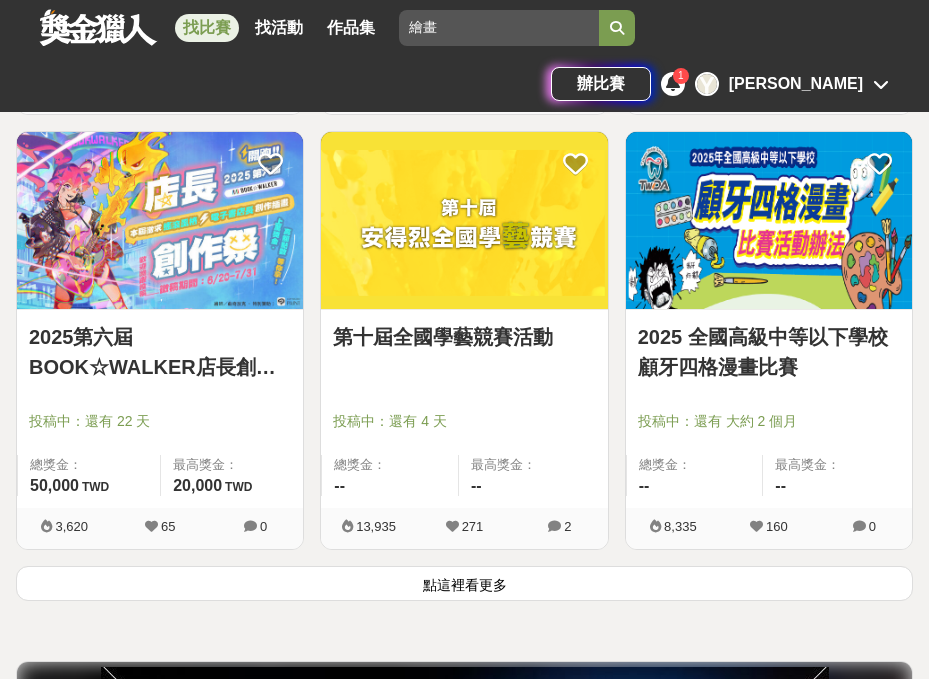 click on "點這裡看更多" at bounding box center (464, 583) 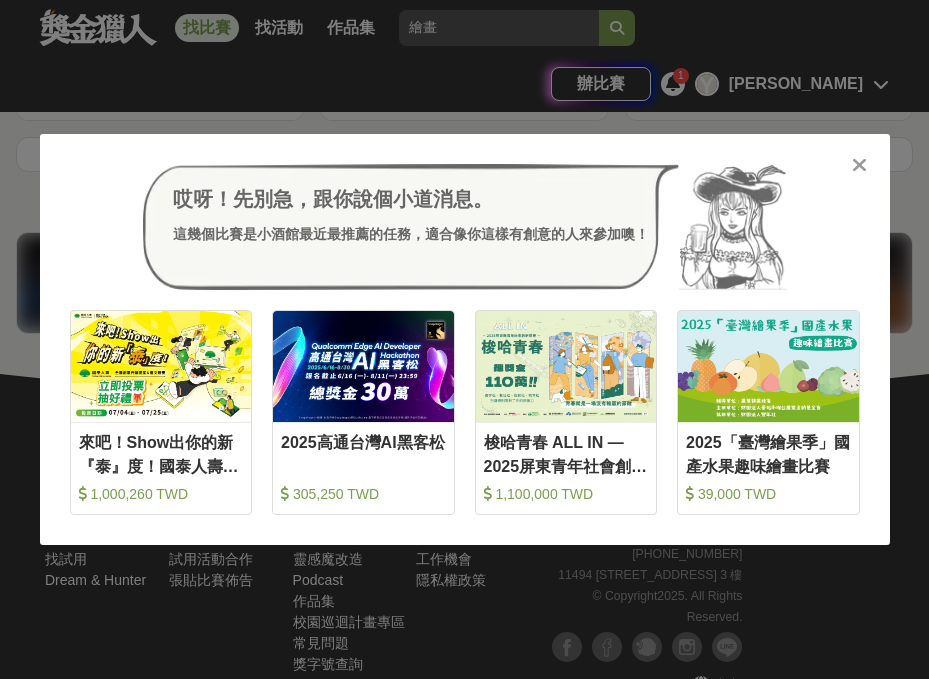 scroll, scrollTop: 7295, scrollLeft: 0, axis: vertical 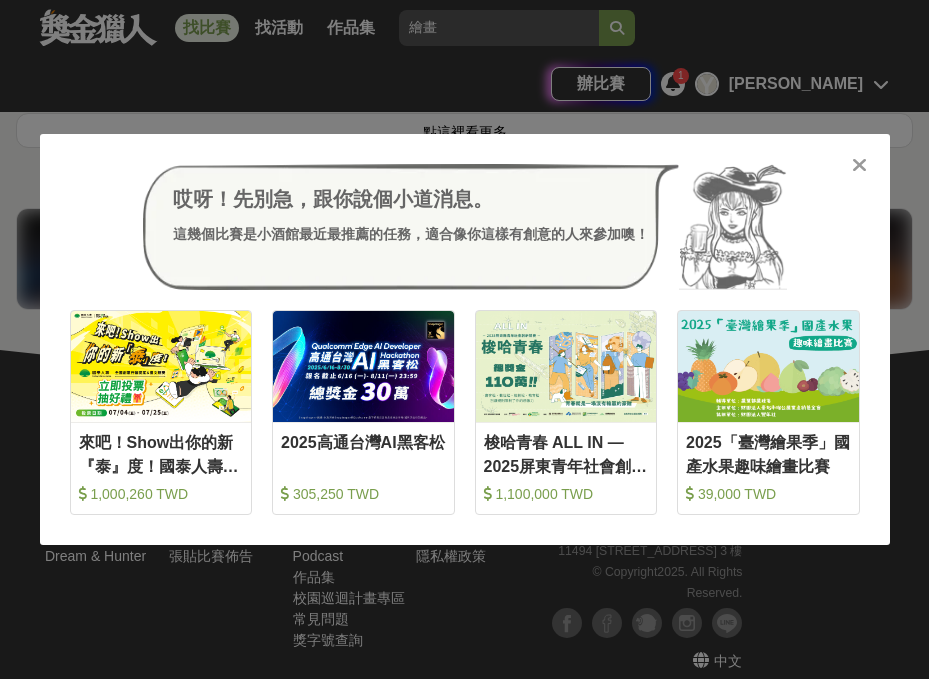click on "哎呀！先別急，跟你說個小道消息。 這幾個比賽是小酒館最近最推薦的任務，適合像你這樣有創意的人來參加噢！   收藏 來吧！Show出你的新『泰』度！國泰人壽全國創意行銷提案&圖文競賽   1,000,260 TWD   收藏 2025高通台灣AI黑客松   305,250 TWD   收藏 梭哈青春 ALL IN —2025屏東青年社會創新競賽   1,100,000 TWD   收藏 2025「臺灣繪果季」國產水果趣味繪畫比賽   39,000 TWD" at bounding box center [465, 339] 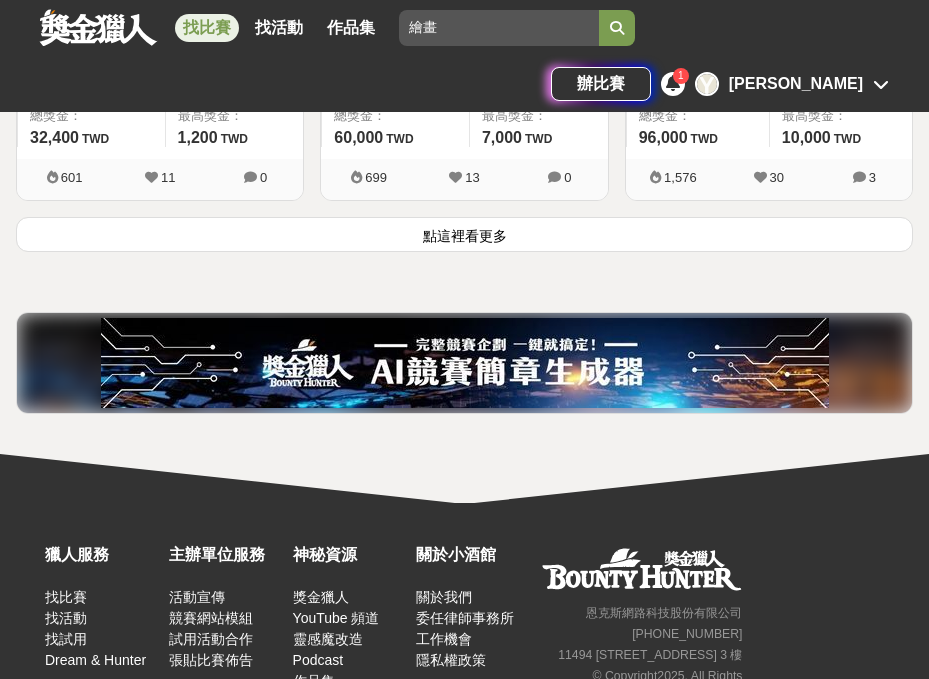 scroll, scrollTop: 7107, scrollLeft: 0, axis: vertical 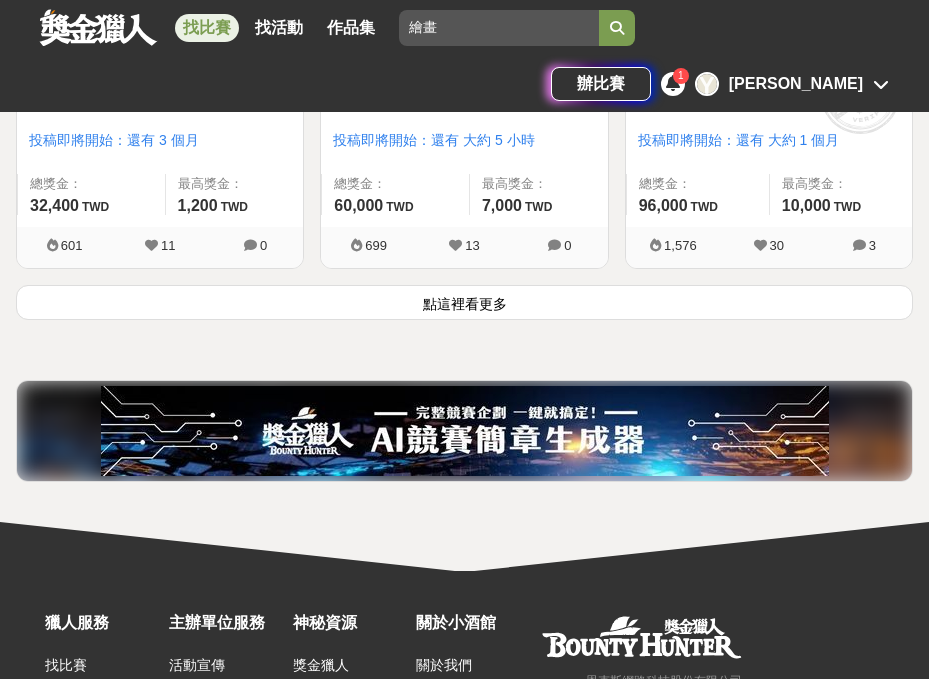 click on "點這裡看更多" at bounding box center [464, 302] 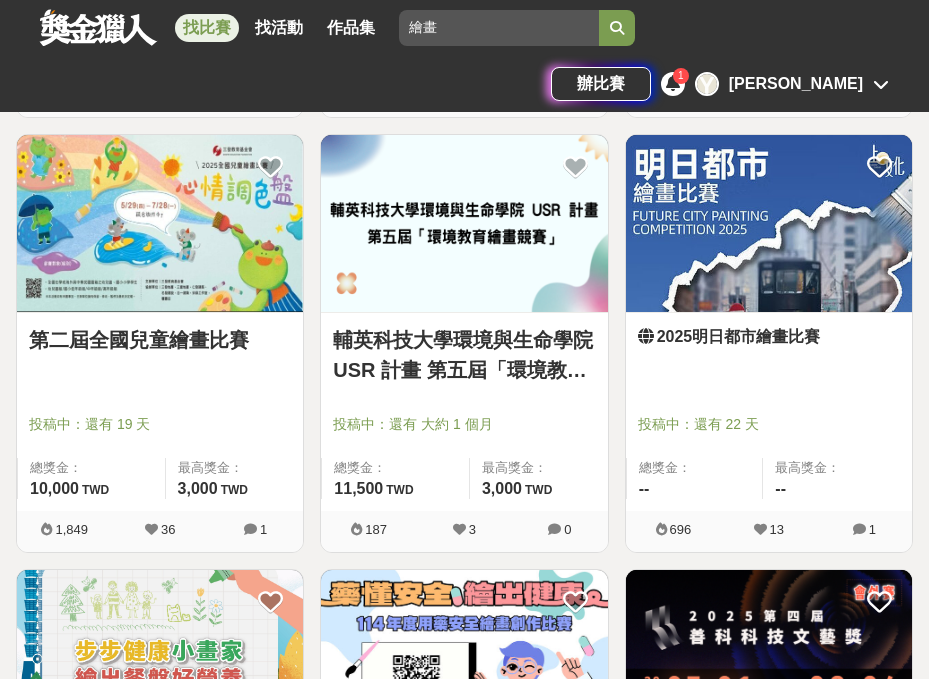 scroll, scrollTop: 7691, scrollLeft: 0, axis: vertical 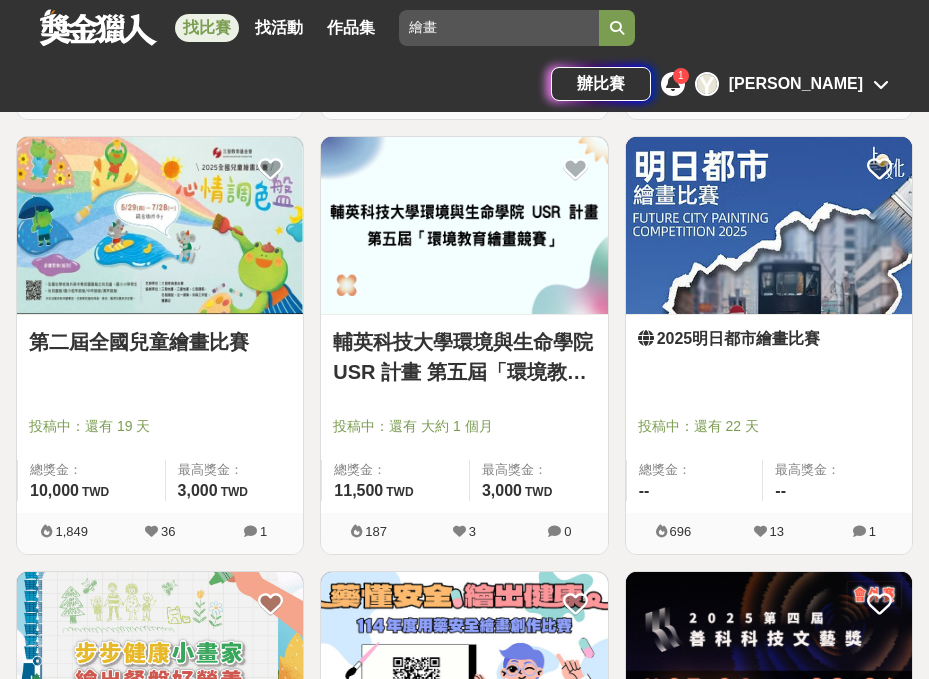 click on "2025明日都市繪畫比賽" at bounding box center (769, 339) 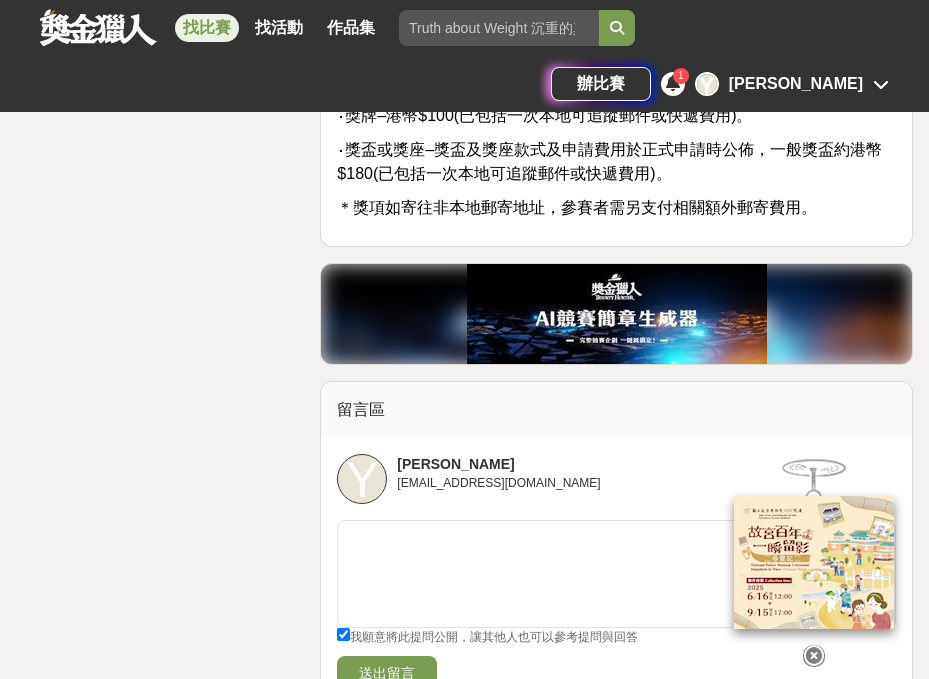 scroll, scrollTop: 3892, scrollLeft: 0, axis: vertical 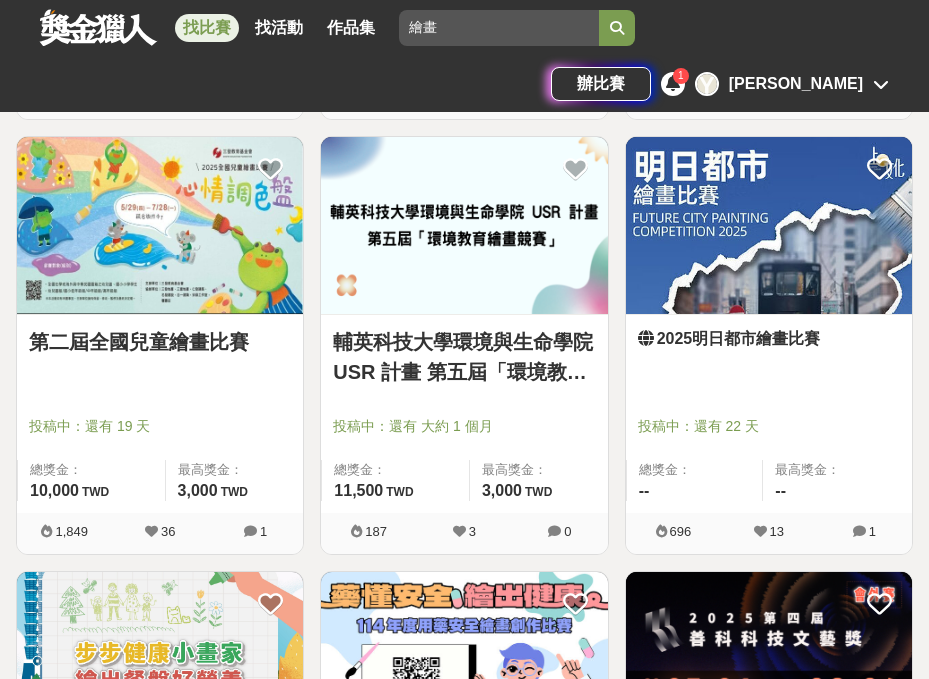 click at bounding box center [760, 531] 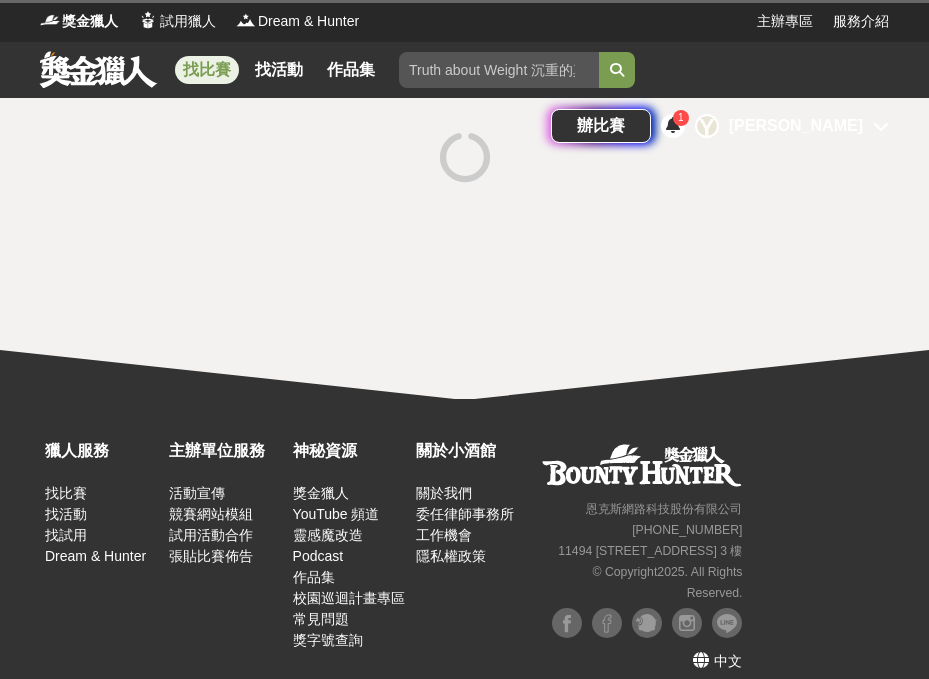 scroll, scrollTop: 0, scrollLeft: 0, axis: both 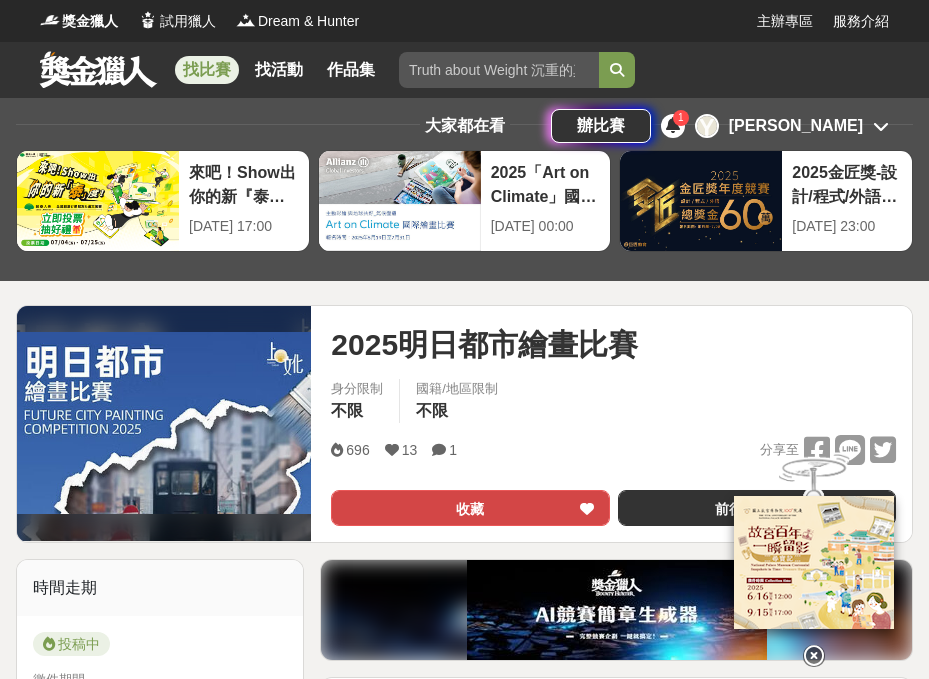click on "收藏" at bounding box center [470, 508] 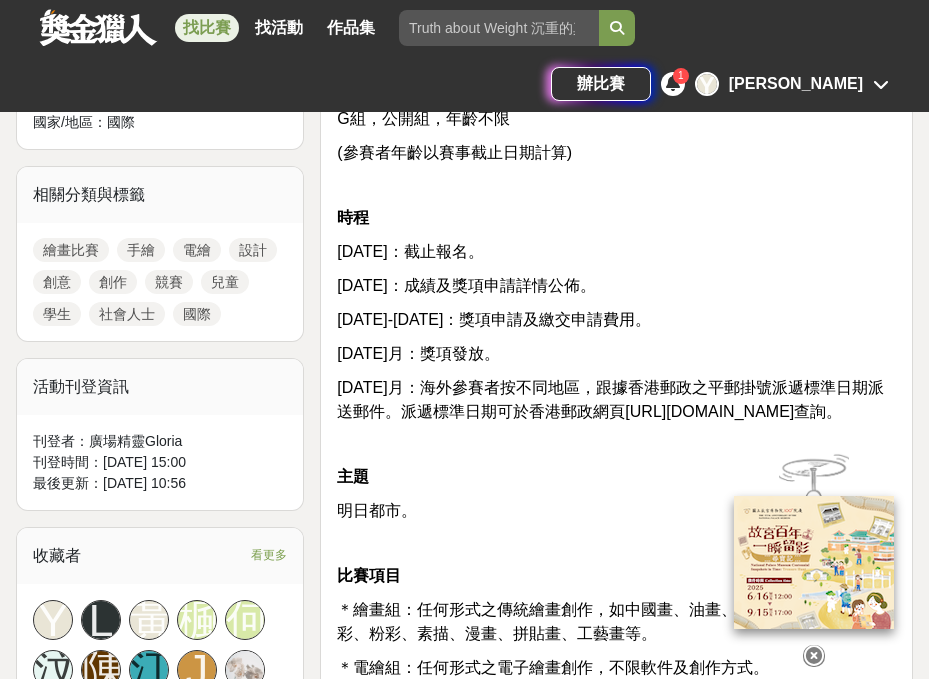 scroll, scrollTop: 829, scrollLeft: 0, axis: vertical 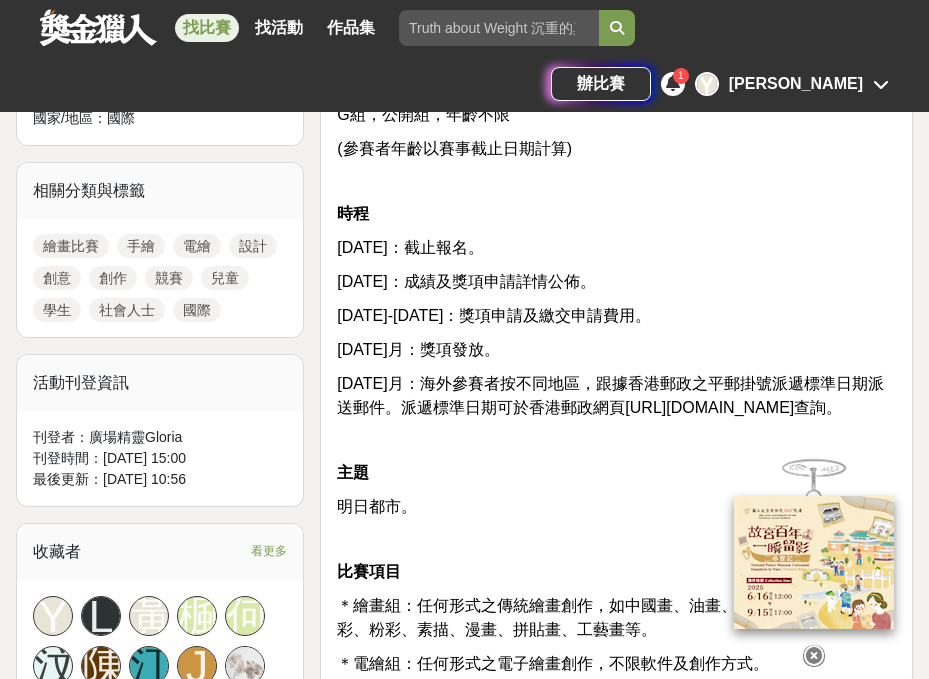 click at bounding box center (814, 655) 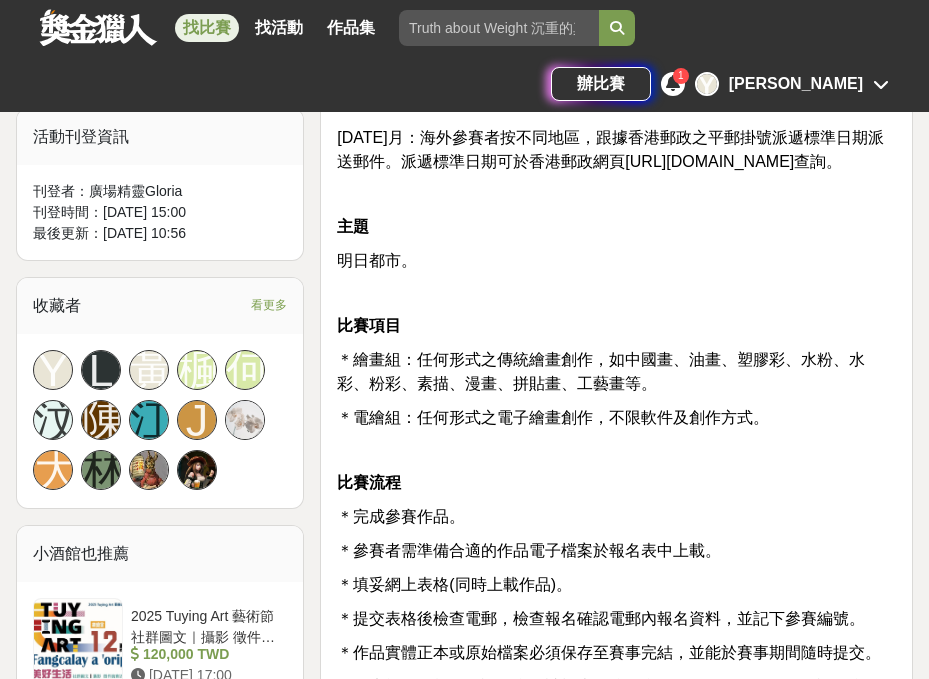 scroll, scrollTop: 1154, scrollLeft: 0, axis: vertical 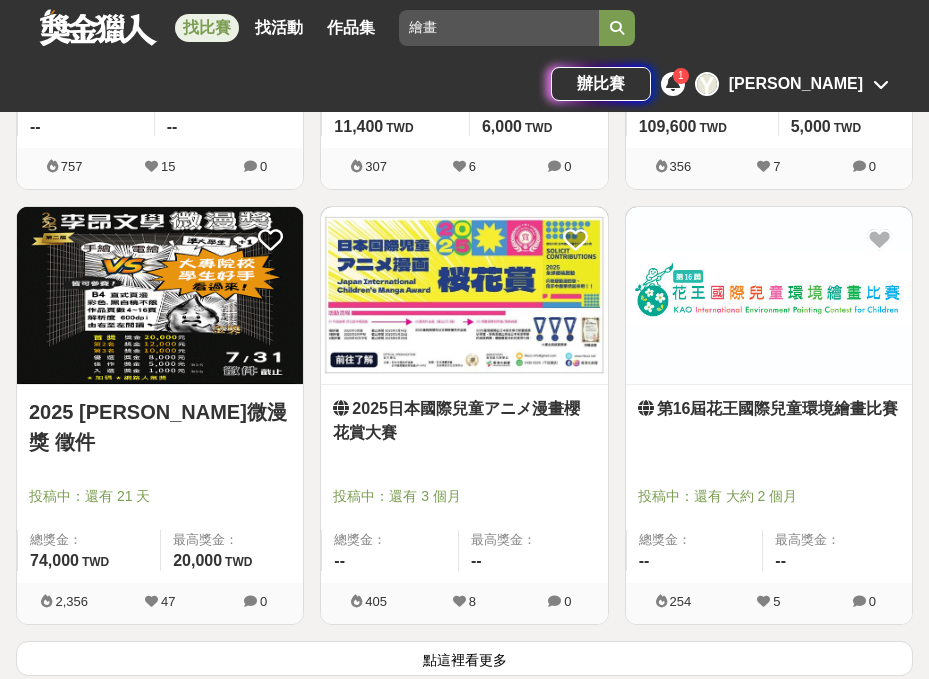 click on "第16屆花王國際兒童環境繪畫比賽" at bounding box center [769, 409] 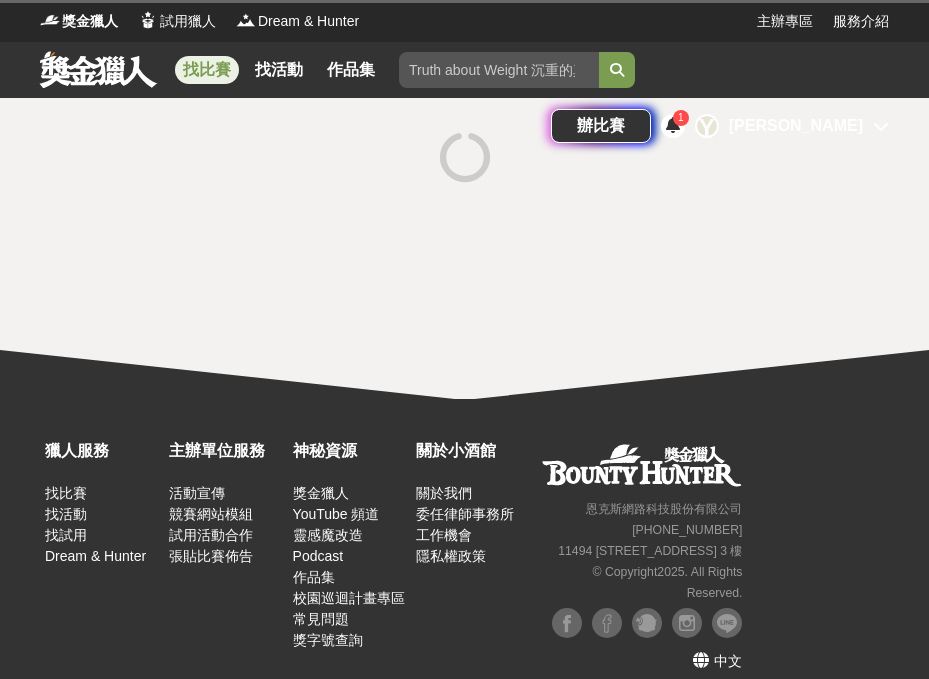 scroll, scrollTop: 0, scrollLeft: 0, axis: both 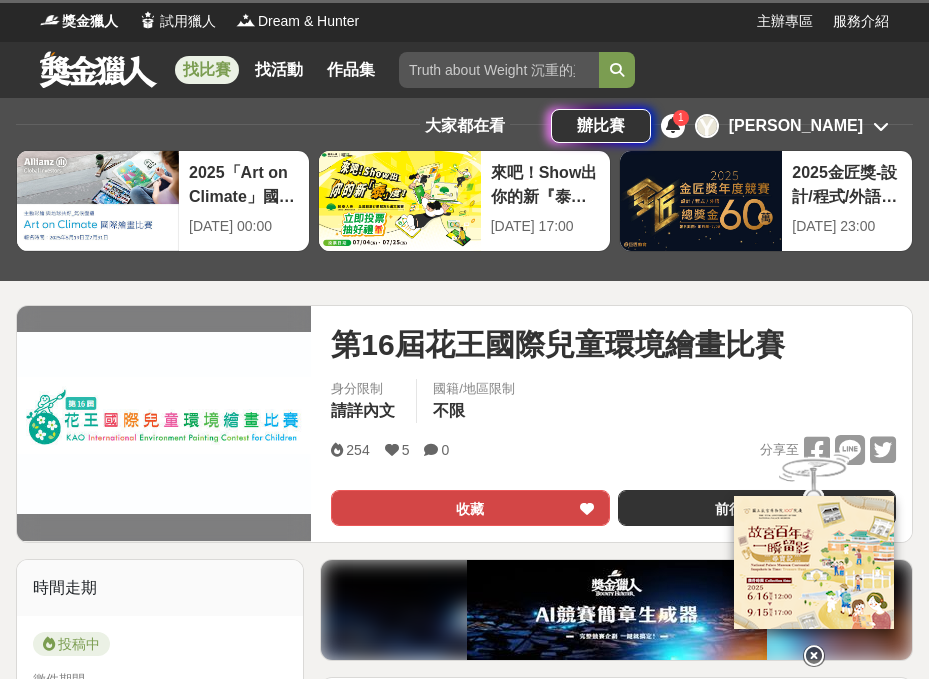click at bounding box center [587, 508] 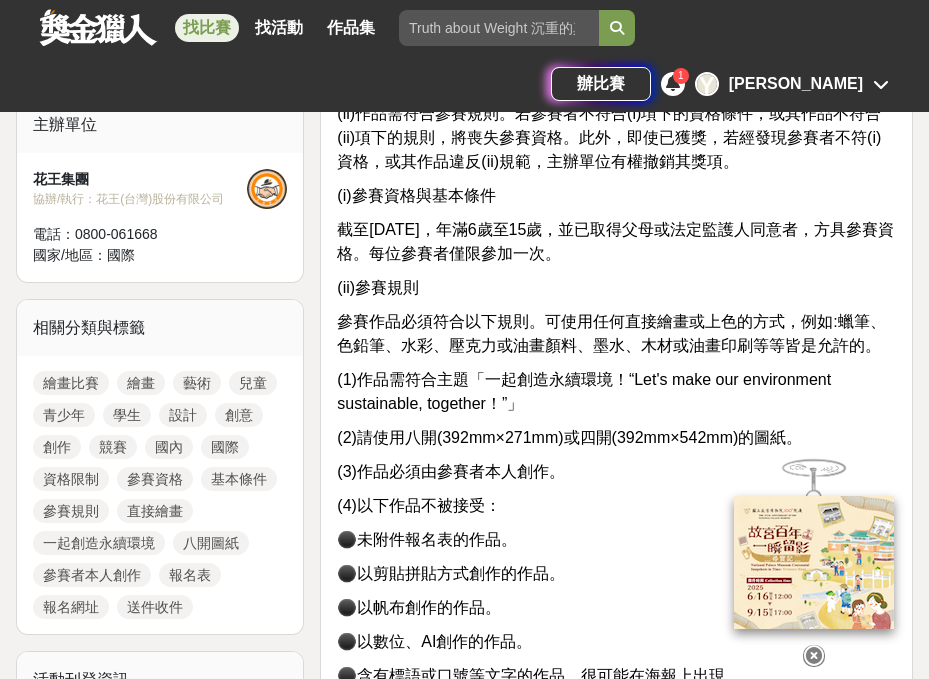 scroll, scrollTop: 654, scrollLeft: 0, axis: vertical 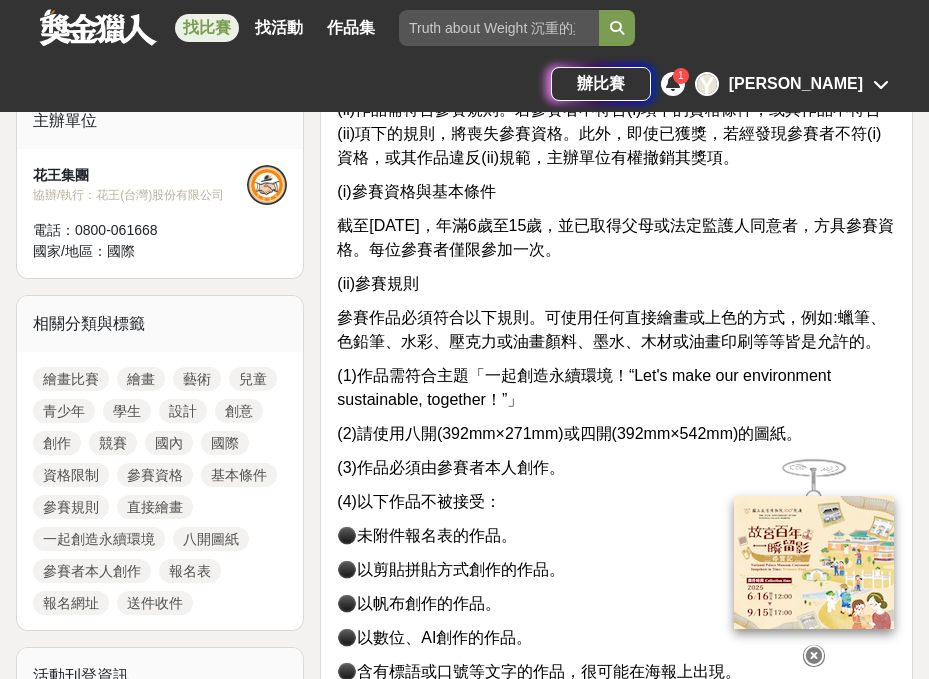 click on "參賽資格、要求和參賽規則 為參加本次比賽，參賽者須同時符合以下兩項要求：(i)參賽資格與基本條件；(ii)作品需符合參賽規則。若參賽者不符合(i)項下的資格條件，或其作品不符合(ii)項下的規則，將喪失參賽資格。此外，即使已獲獎，若經發現參賽者不符(i)資格，或其作品違反(ii)規範，主辦單位有權撤銷其獎項。 (i)參賽資格與基本條件 截至[DATE]，年滿6歲至15歲，並已取得父母或法定監護人同意者，方具參賽資格。每位參賽者僅限參加一次。 (ii)參賽規則 參賽作品必須符合以下規則。可使用任何直接繪畫或上色的方式，例如:蠟筆、色鉛筆、水彩、壓克力或油畫顏料、墨水、木材或油畫印刷等等皆是允許的。 (1)作品需符合主題「一起創造永續環境！“Let's make our environment sustainable, together！”」 (2)請使用八開(392mm×271mm)或四開(392mm×542mm)的圖紙。" at bounding box center (616, 885) 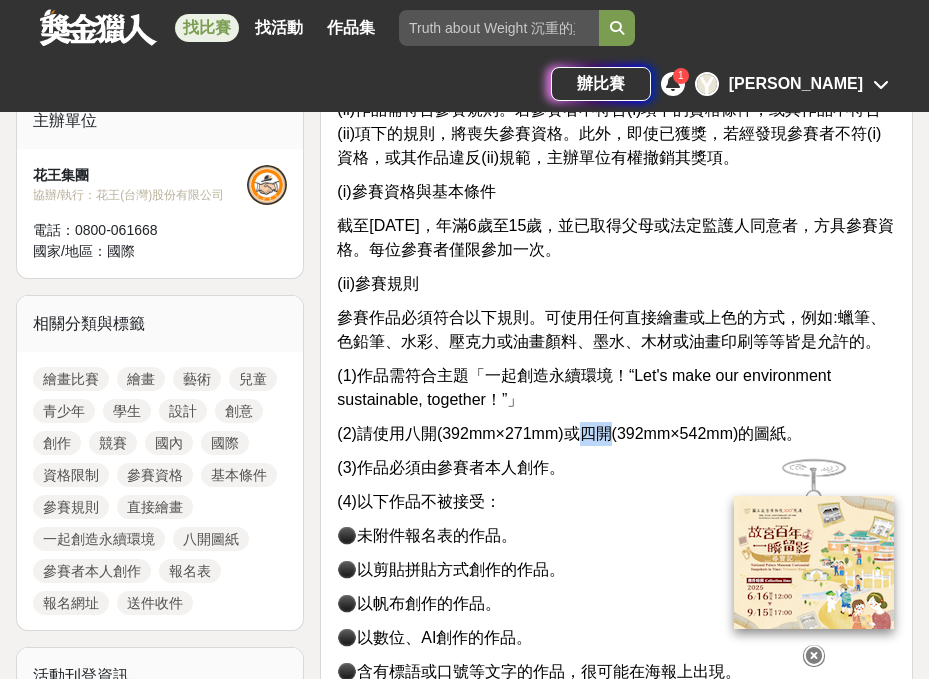 drag, startPoint x: 572, startPoint y: 438, endPoint x: 605, endPoint y: 443, distance: 33.37664 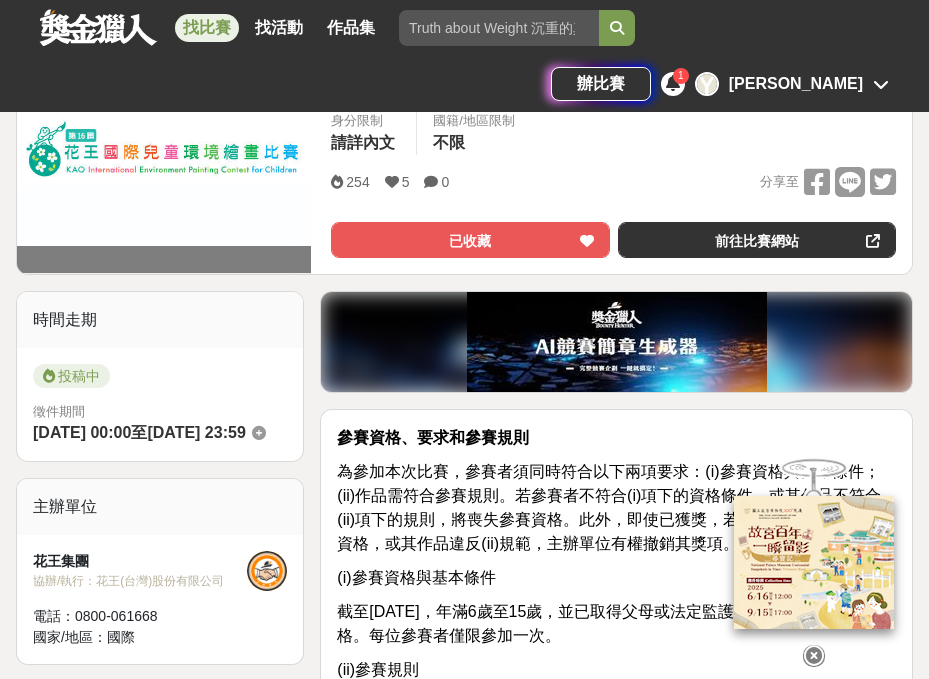 scroll, scrollTop: 399, scrollLeft: 0, axis: vertical 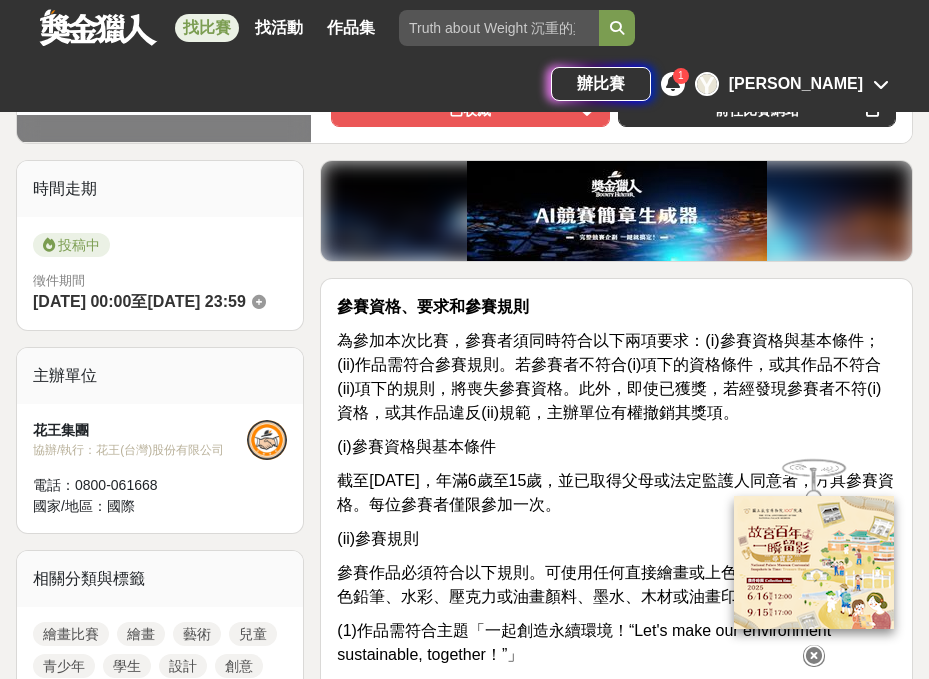 click at bounding box center (814, 647) 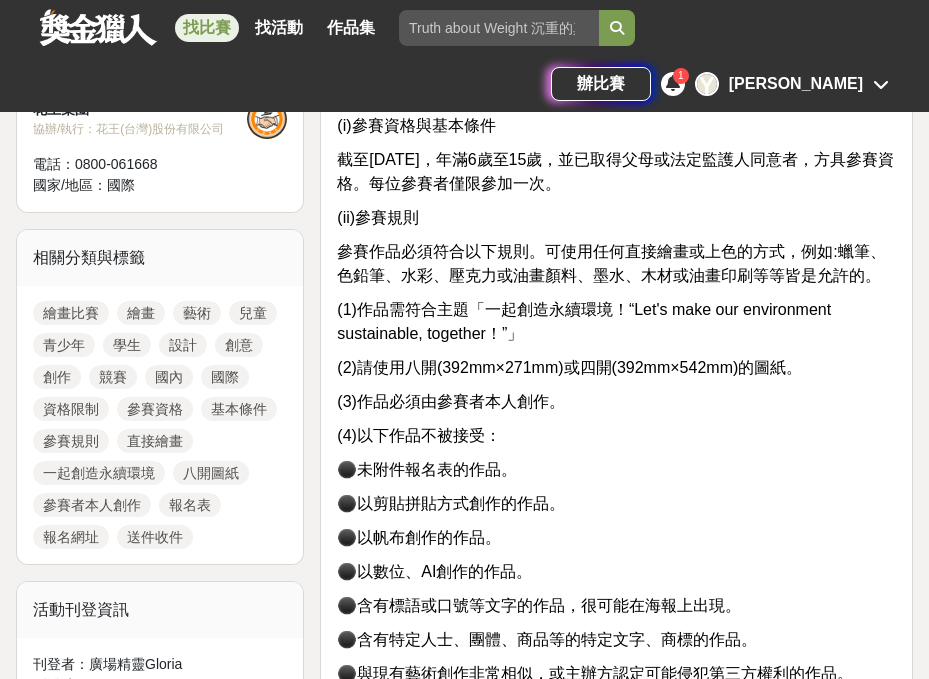 scroll, scrollTop: 653, scrollLeft: 0, axis: vertical 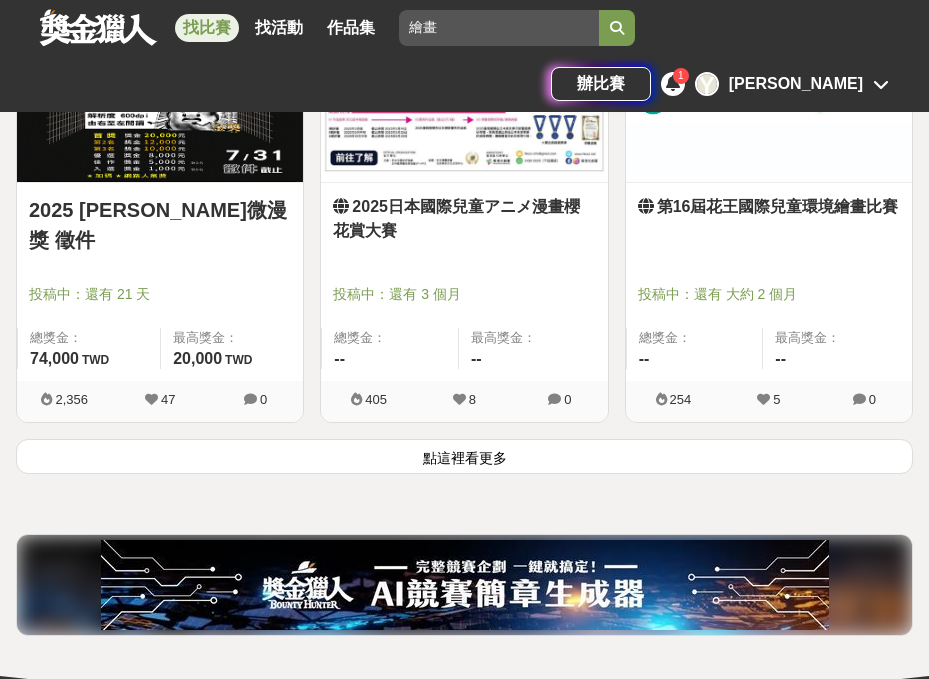 click on "點這裡看更多" at bounding box center (464, 456) 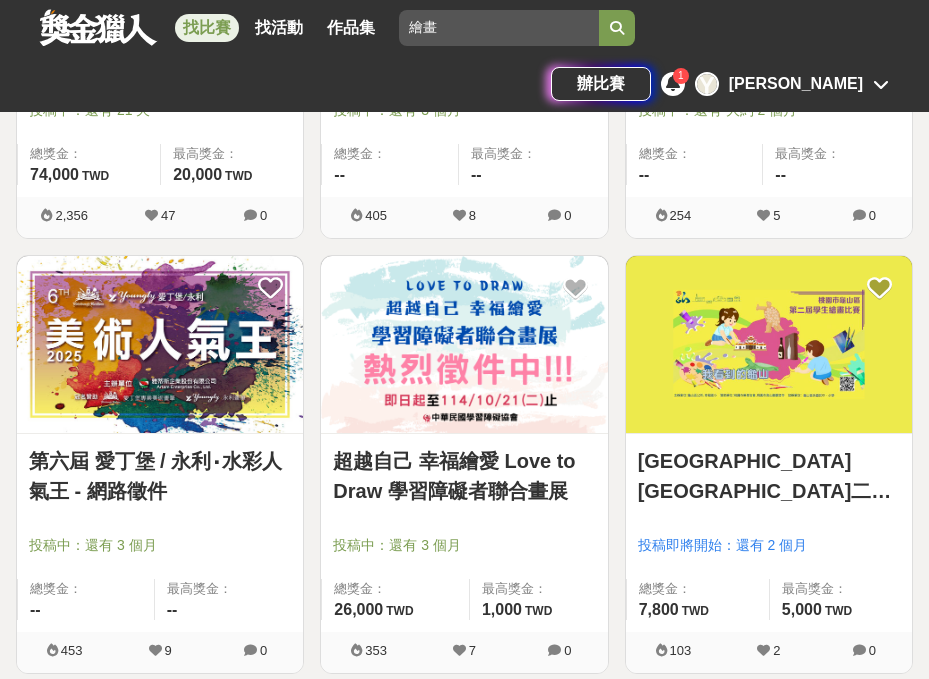 scroll, scrollTop: 10619, scrollLeft: 0, axis: vertical 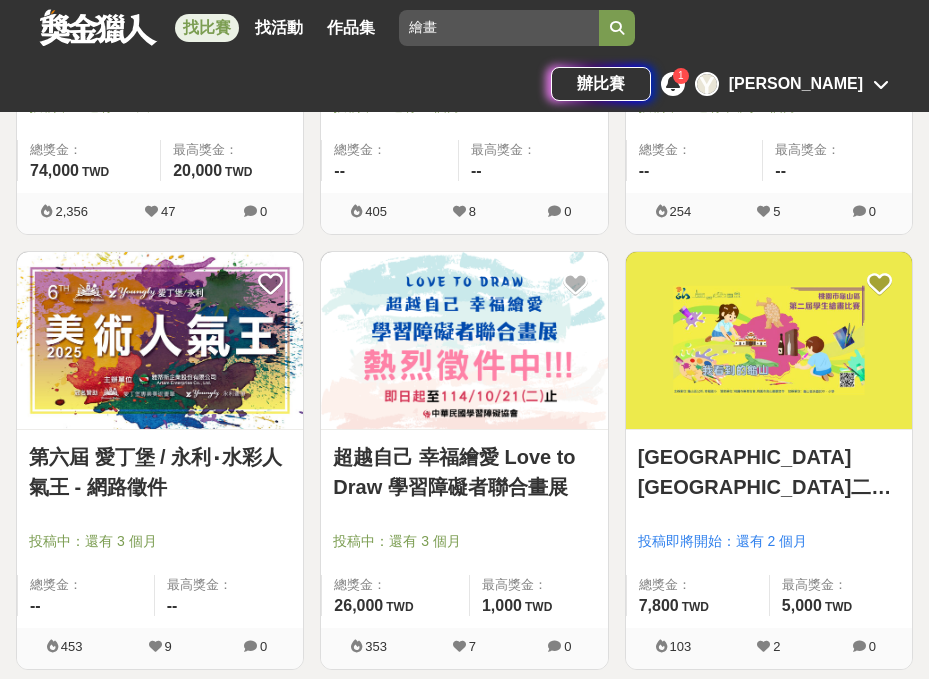click at bounding box center (769, 340) 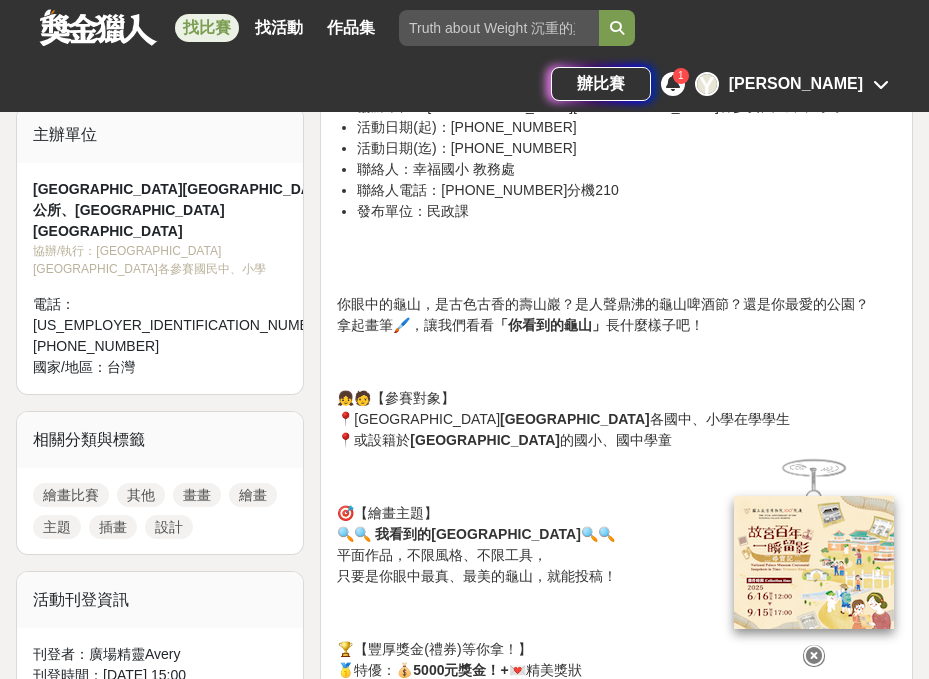 scroll, scrollTop: 682, scrollLeft: 0, axis: vertical 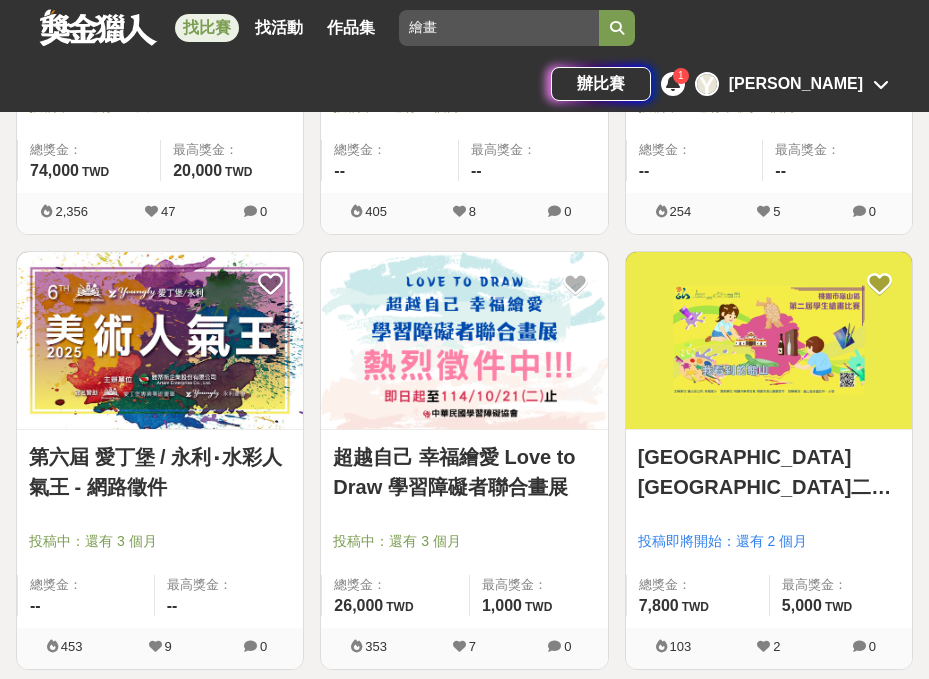 click on "第六屆 愛丁堡 / 永利‧水彩人氣王 - 網路徵件" at bounding box center (160, 472) 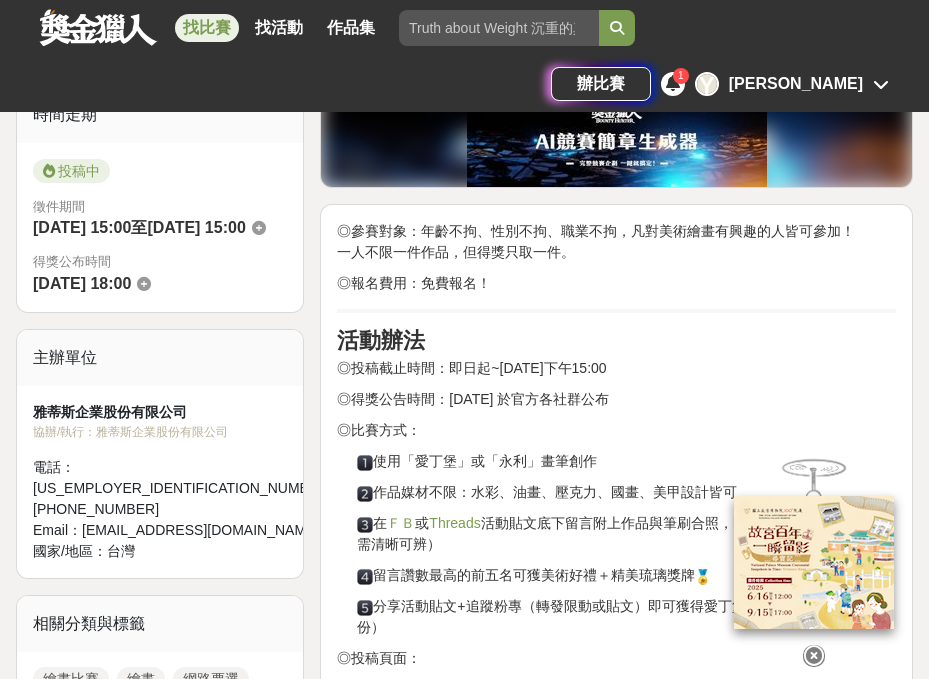 scroll, scrollTop: 521, scrollLeft: 0, axis: vertical 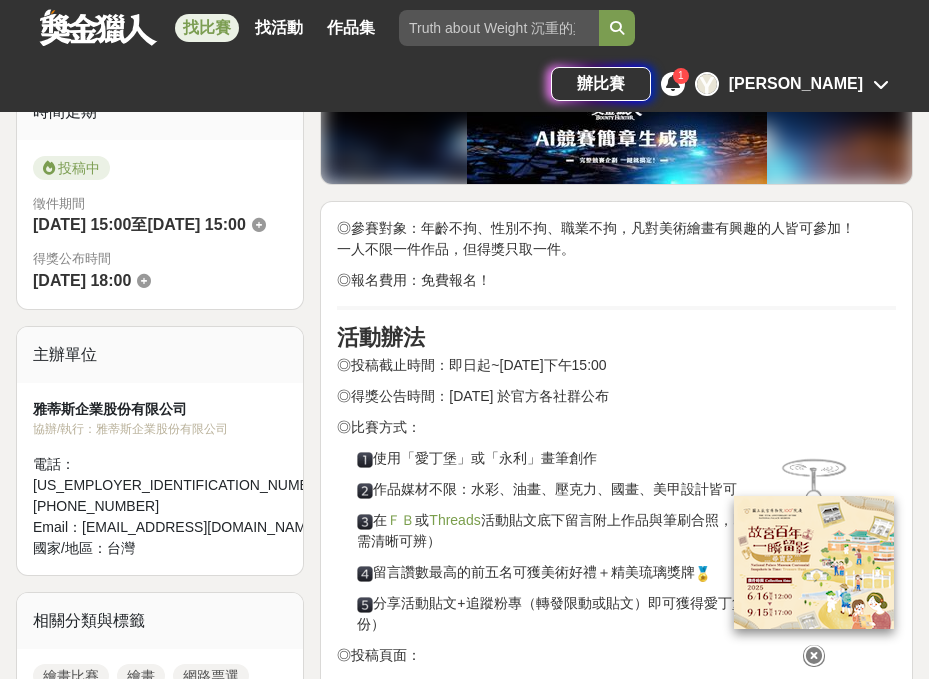 click on "◎參賽對象：年齡不拘、性別不拘、職業不拘，凡對美術繪畫有興趣的人皆可參加！                          一人不限一件作品，但得獎只取一件。 ◎報名費用：免費報名！ 活動辦法 ◎投稿截止時間：即日起~[DATE]下午15:00 ◎得獎公告時間：[DATE] 於官方各社群公布 ◎比賽方式：  使用「愛丁堡」或「永利」畫筆創作  作品媒材不限：水彩、油畫、壓克力、國畫、美甲設計皆可  在 ＦＢ 或  Threads  活動貼文底下留言附上作品與筆刷合照，即完成投稿（品牌LOGO需清晰可辨） 留言讚數最高的前五名可獲美術好禮＋精美琉璃獎牌 分享活動貼文+追蹤粉專（轉發限動或貼文）即可獲得愛丁堡中粗目手帳本 （限30份） ◎投稿頁面： Facebook：  [URL][DOMAIN_NAME] Threads：  [URL][EMAIL_ADDRESS][DOMAIN_NAME][DOMAIN_NAME] ◎票選規則：    注意事項：   ◎" at bounding box center (616, 897) 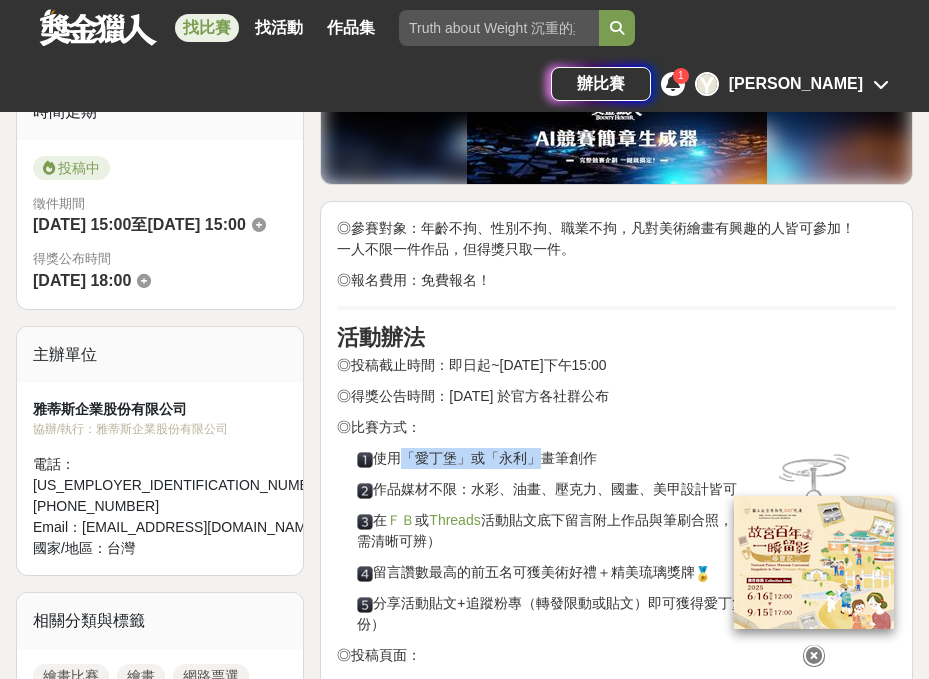 drag, startPoint x: 396, startPoint y: 459, endPoint x: 529, endPoint y: 475, distance: 133.95895 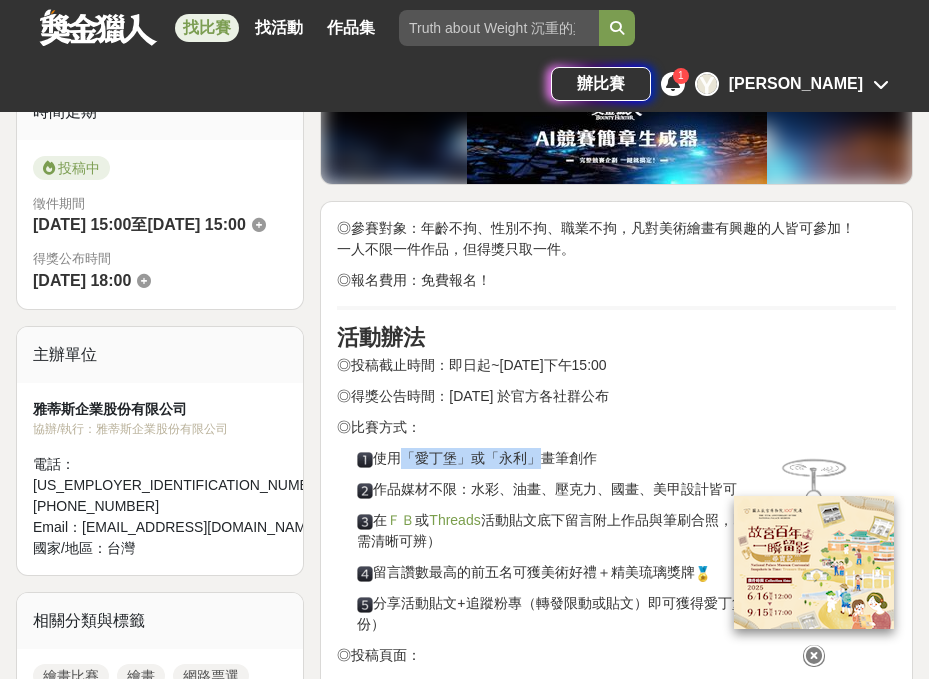 click on "使用「愛丁堡」或「永利」畫筆創作" at bounding box center (626, 458) 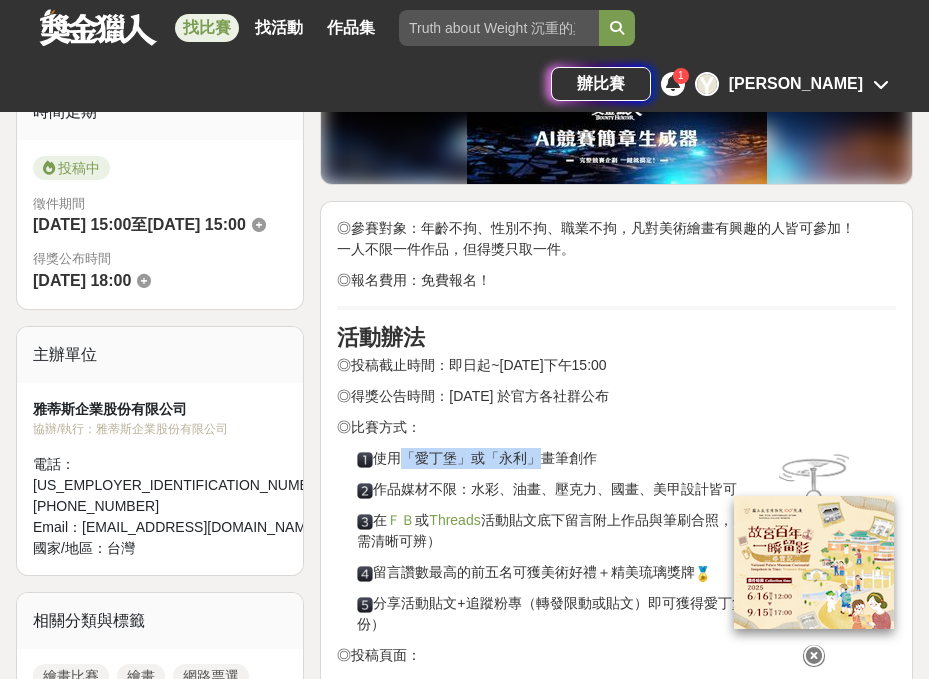 click on "使用「愛丁堡」或「永利」畫筆創作" at bounding box center (626, 458) 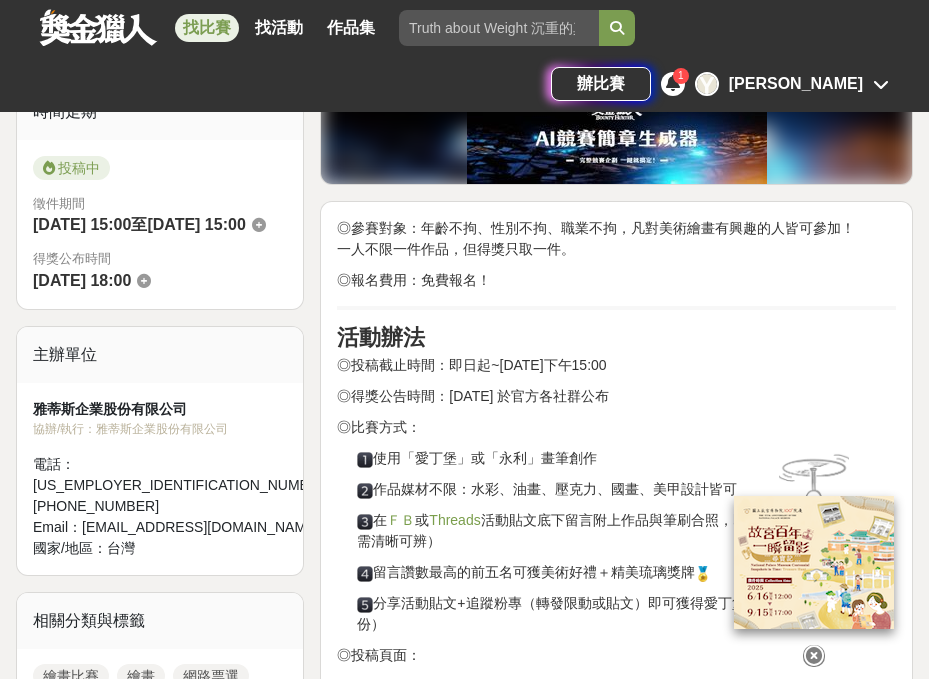 click at bounding box center (814, 655) 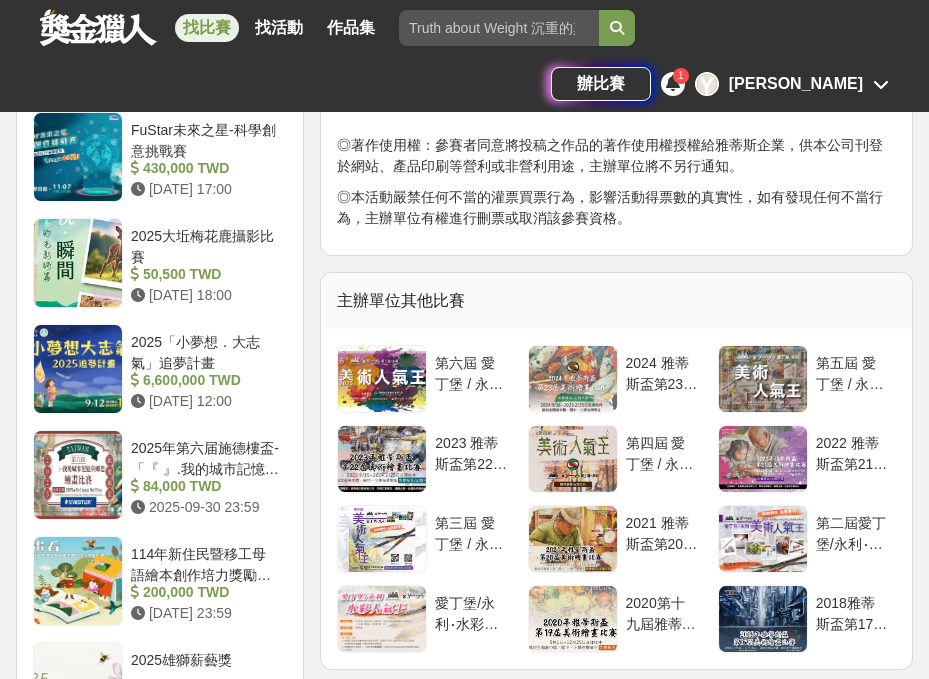 scroll, scrollTop: 1868, scrollLeft: 0, axis: vertical 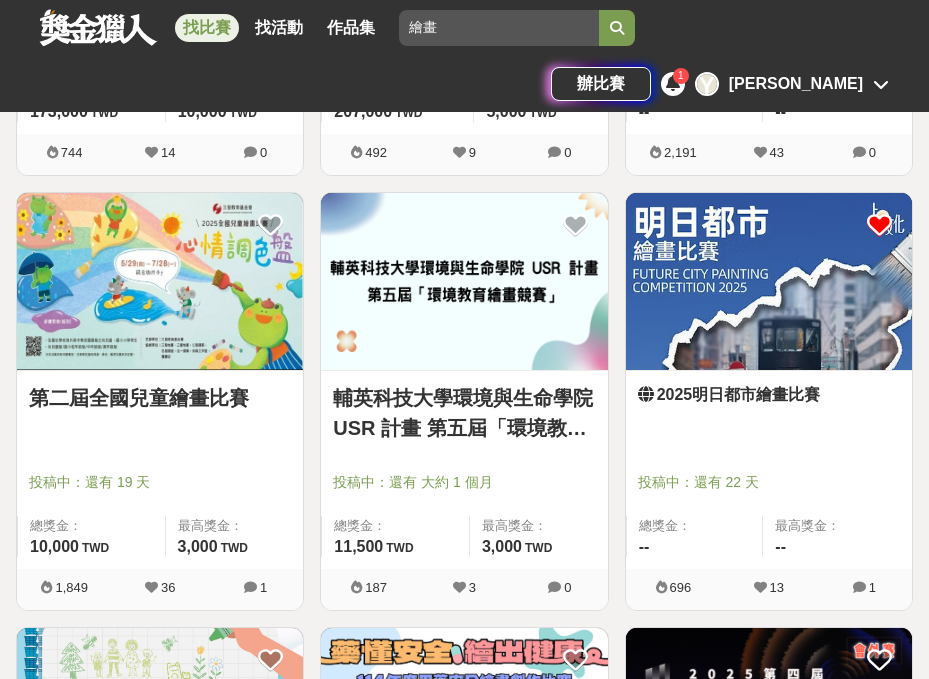 click at bounding box center [160, 281] 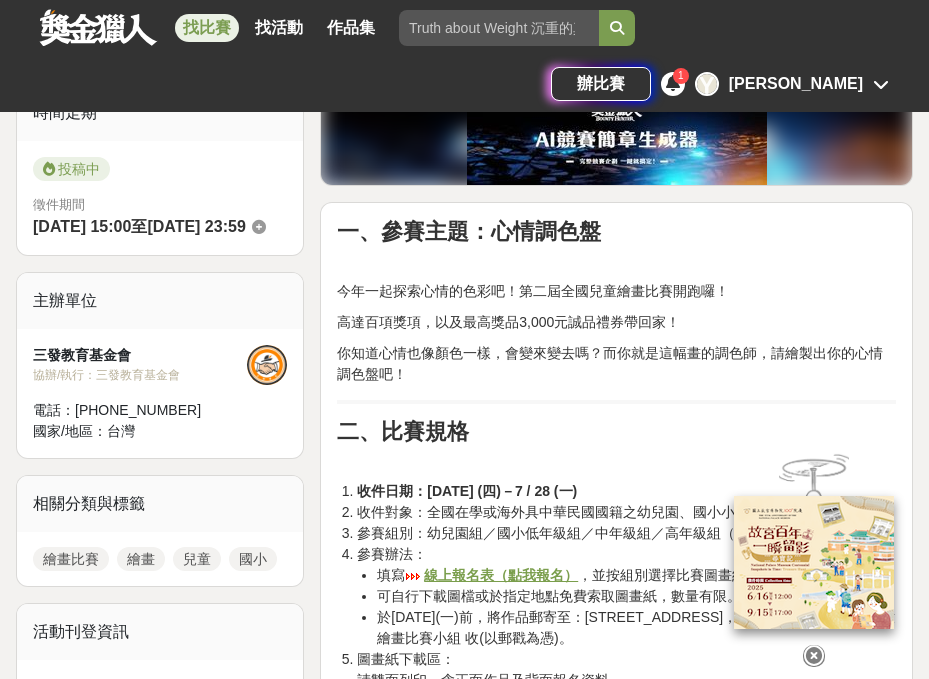scroll, scrollTop: 540, scrollLeft: 0, axis: vertical 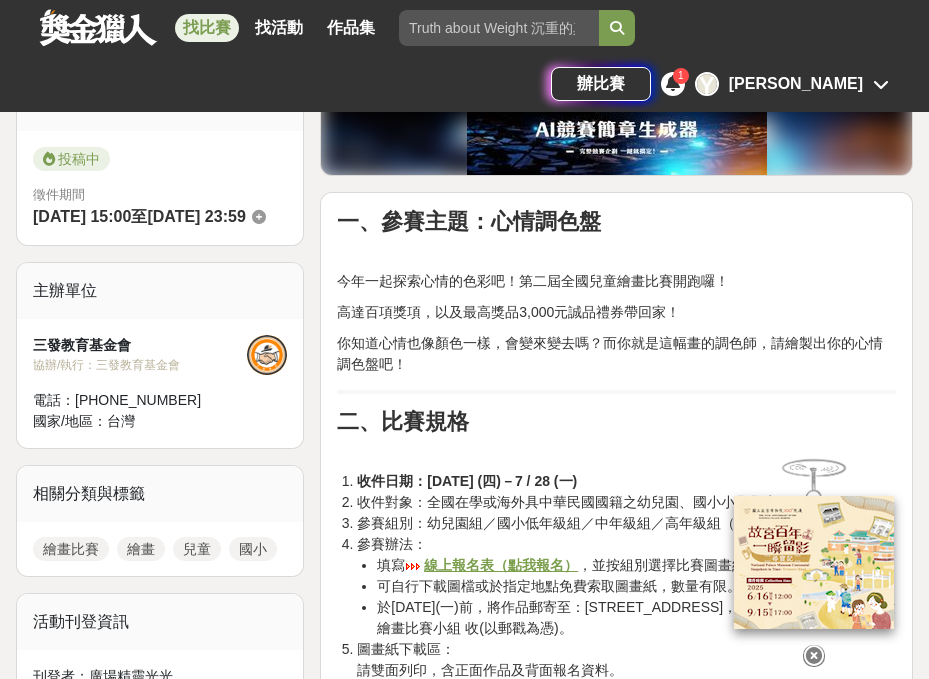 click at bounding box center [814, 650] 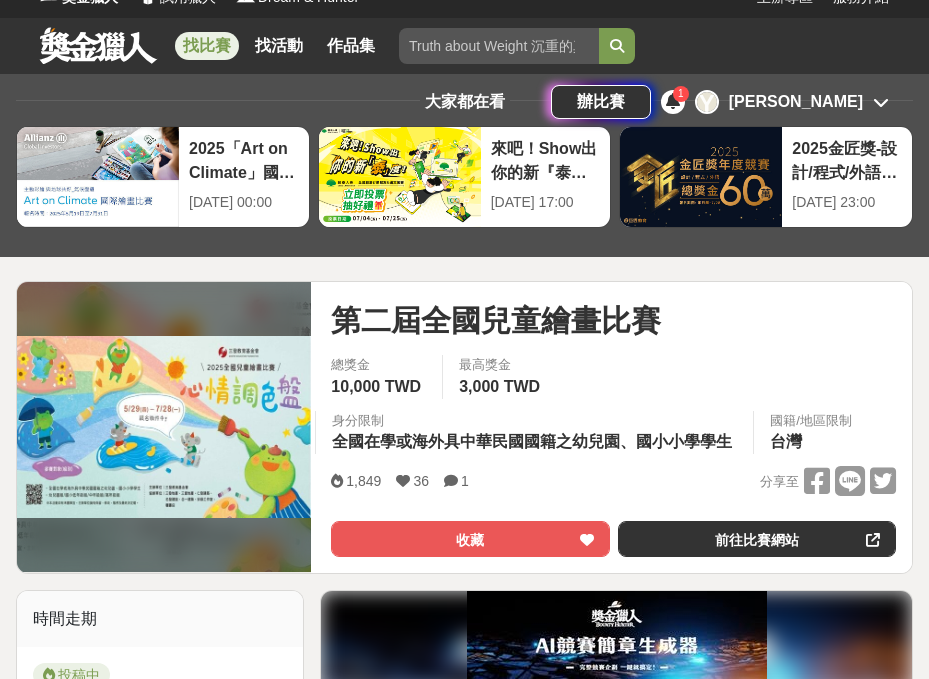 scroll, scrollTop: 0, scrollLeft: 0, axis: both 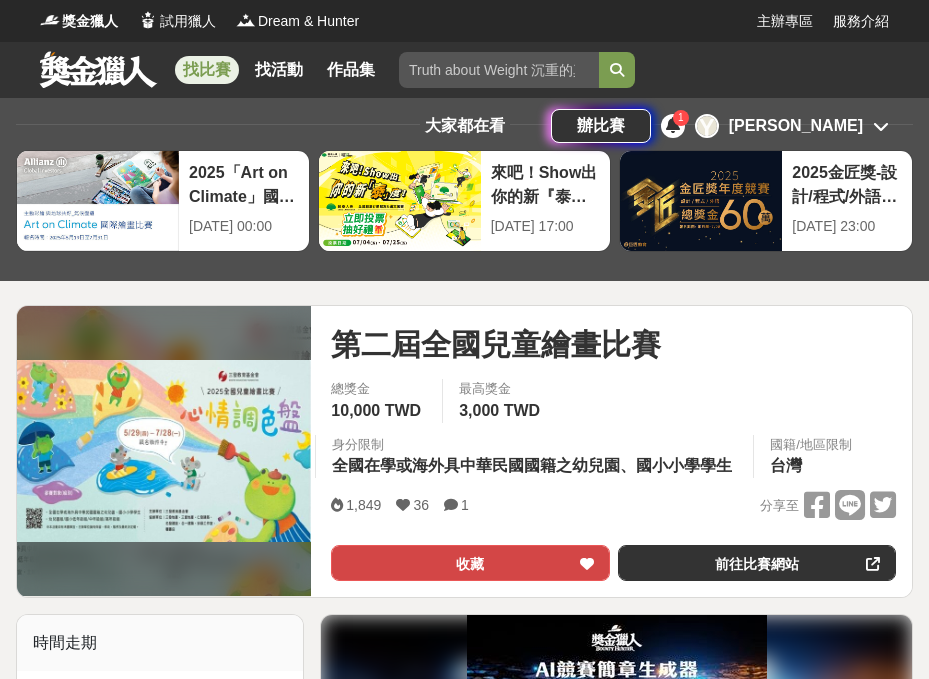 click on "收藏" at bounding box center [470, 563] 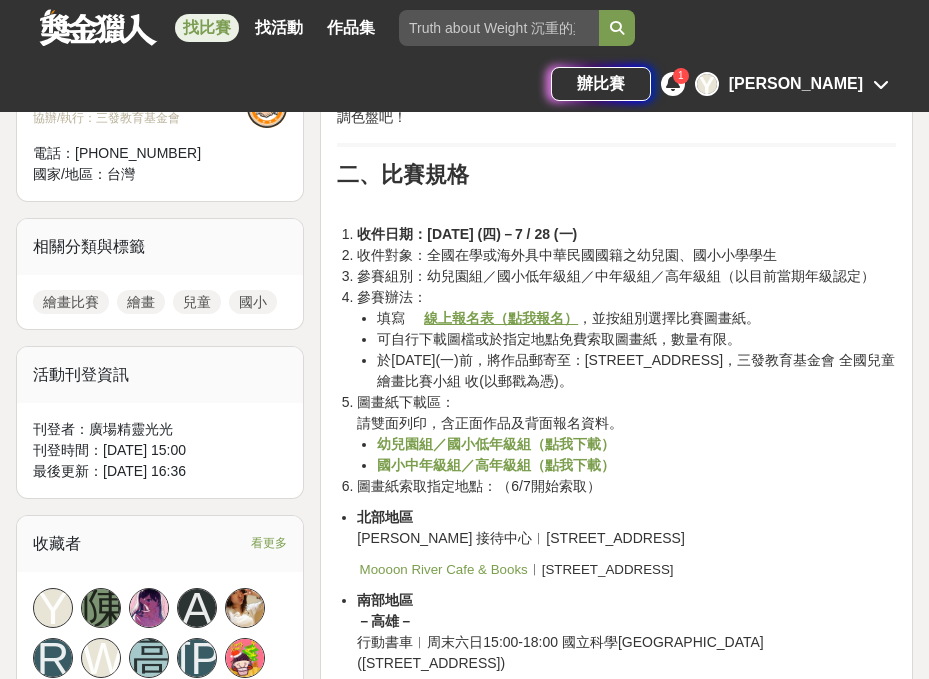 scroll, scrollTop: 790, scrollLeft: 0, axis: vertical 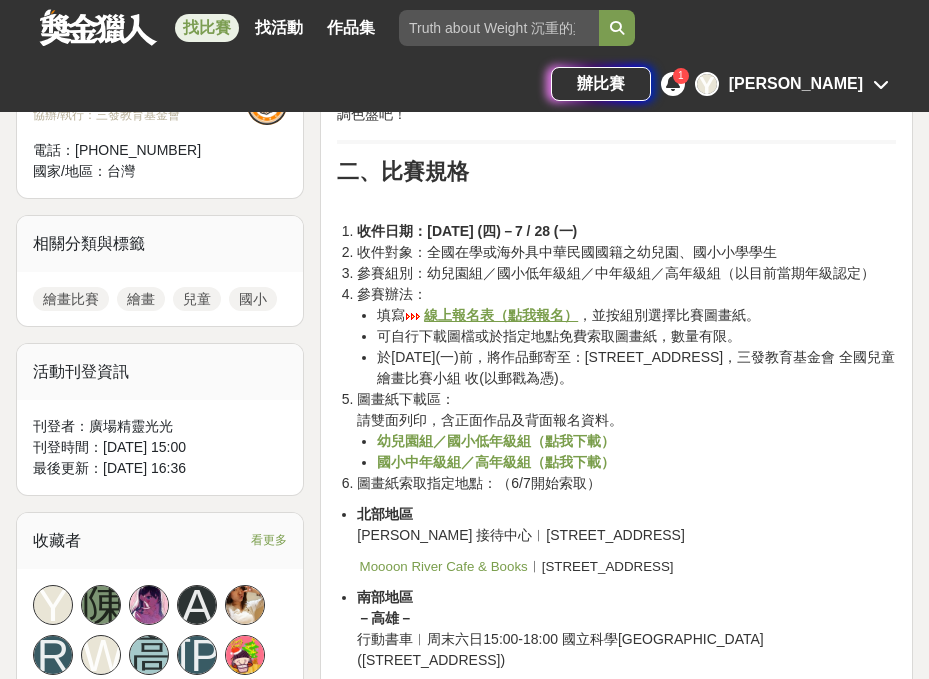 click on "圖畫紙下載區： 請雙面列印，含正面作品及背面報名資料。 幼兒園組／國小低年級組（點我下載） 國小中年級組／高年級組（點我下載）" at bounding box center (626, 431) 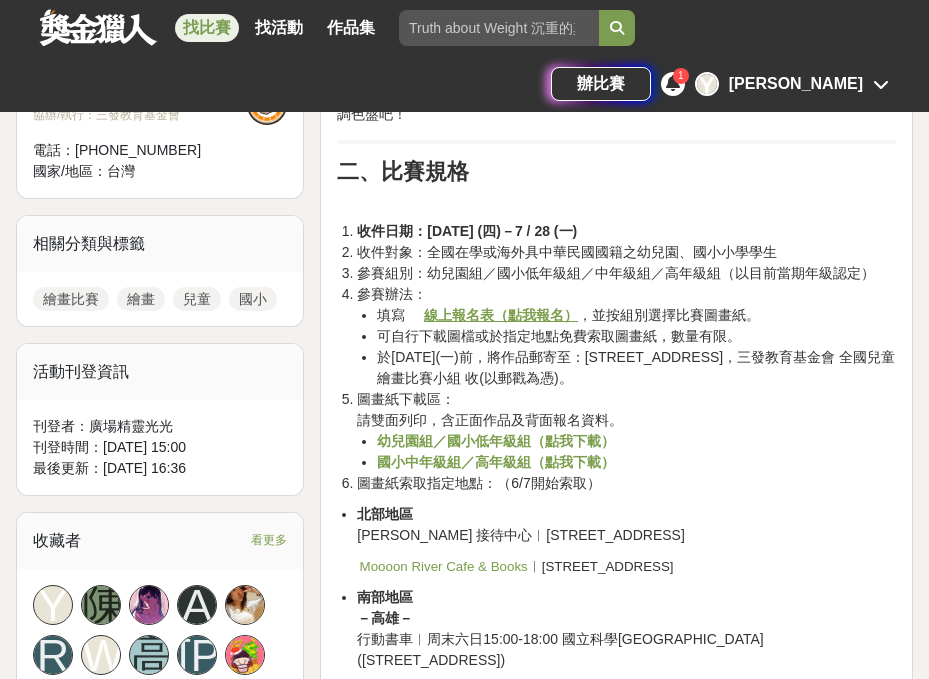 click on "幼兒園組／國小低年級組（點我下載）" at bounding box center (496, 441) 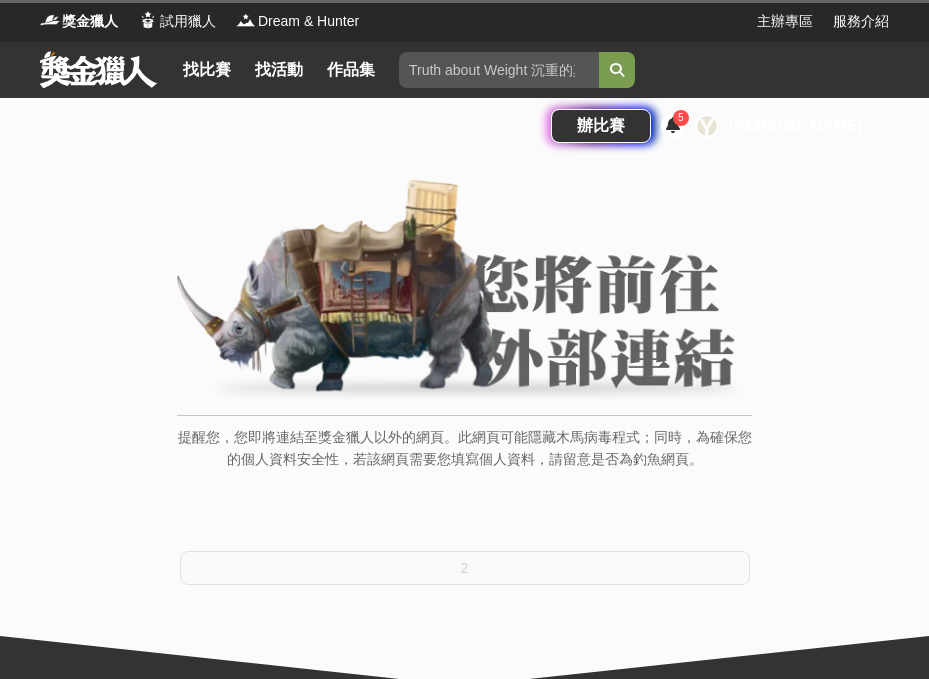 scroll, scrollTop: 10, scrollLeft: 0, axis: vertical 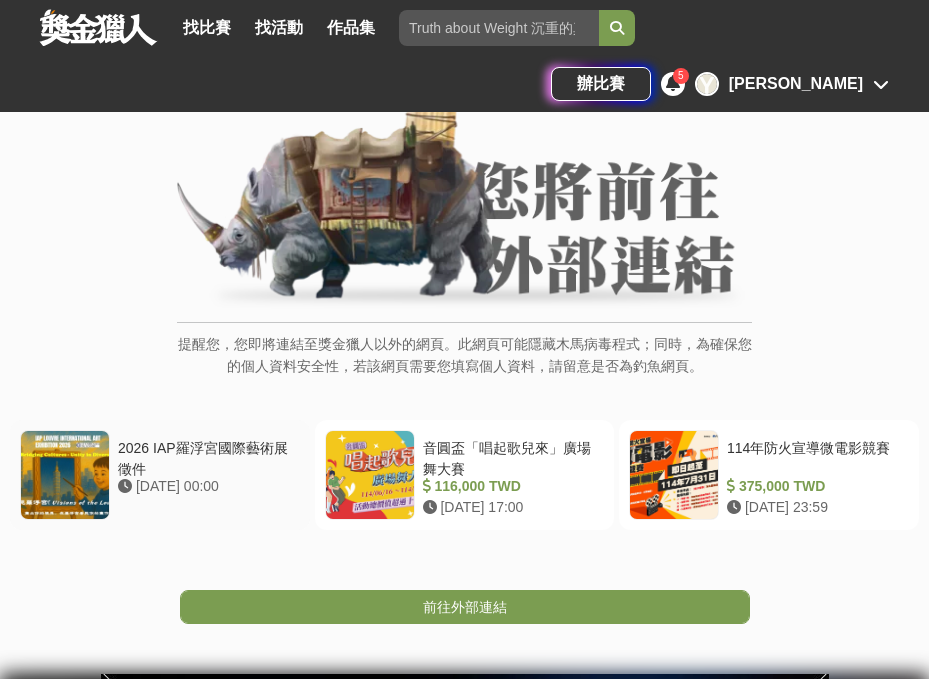 click at bounding box center (65, 475) 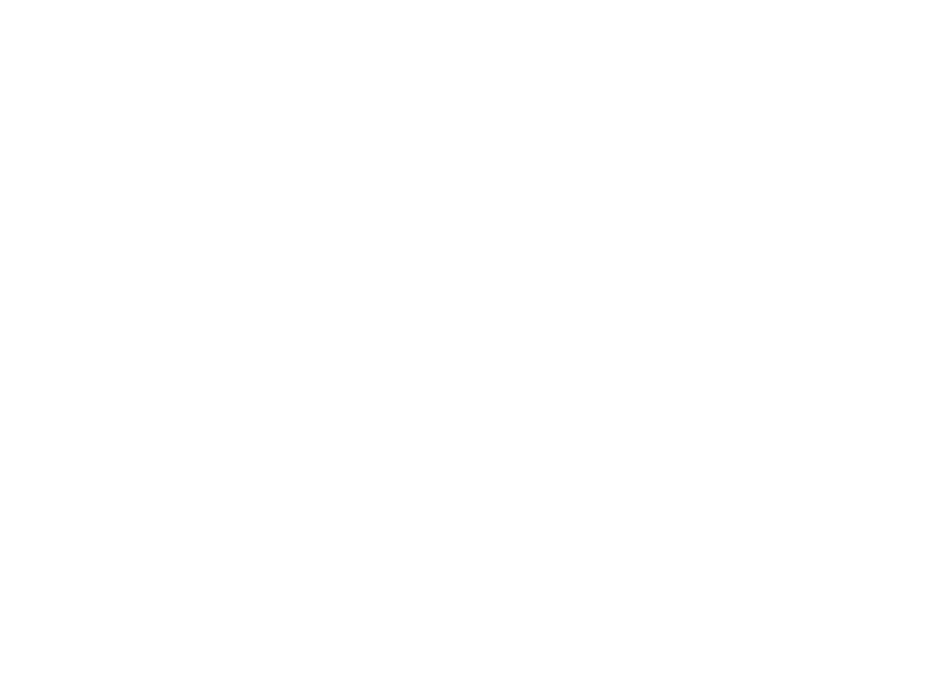 scroll, scrollTop: 0, scrollLeft: 0, axis: both 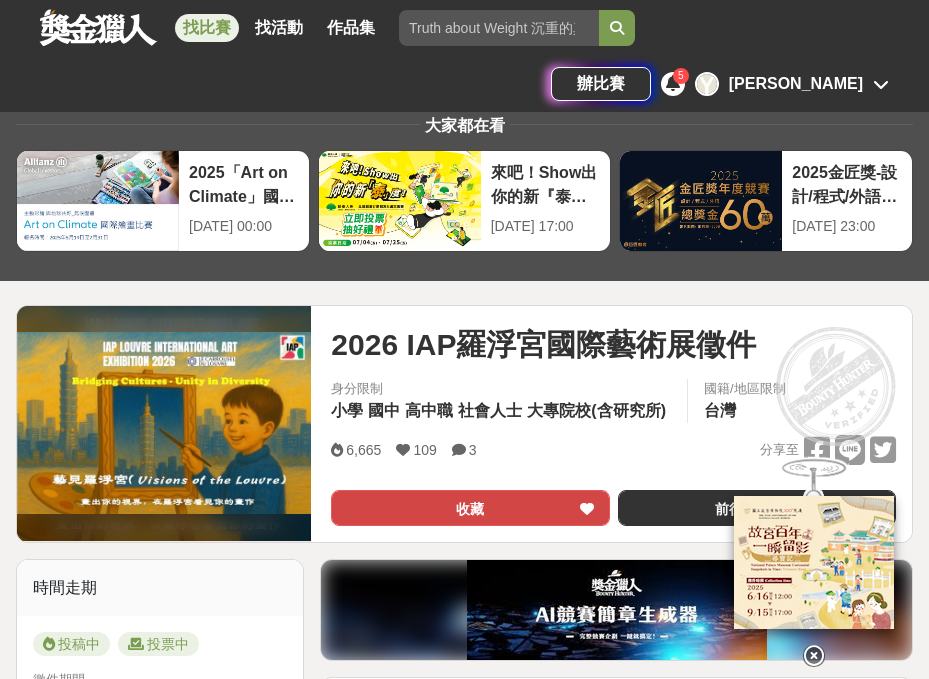 click on "2026 IAP羅浮宮國際藝術展徵件" at bounding box center [543, 344] 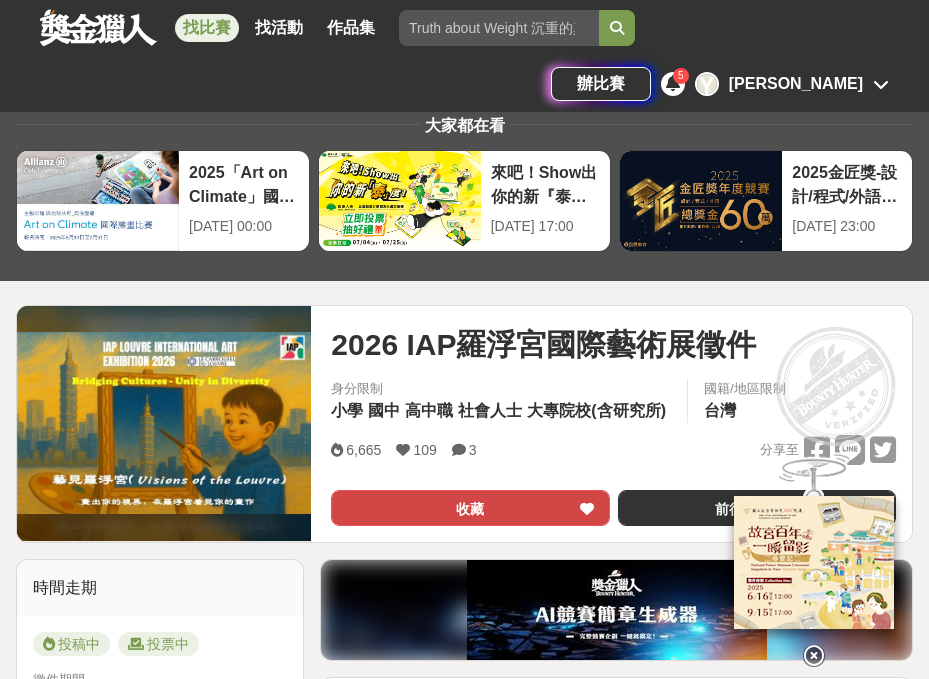 click on "收藏" at bounding box center [470, 508] 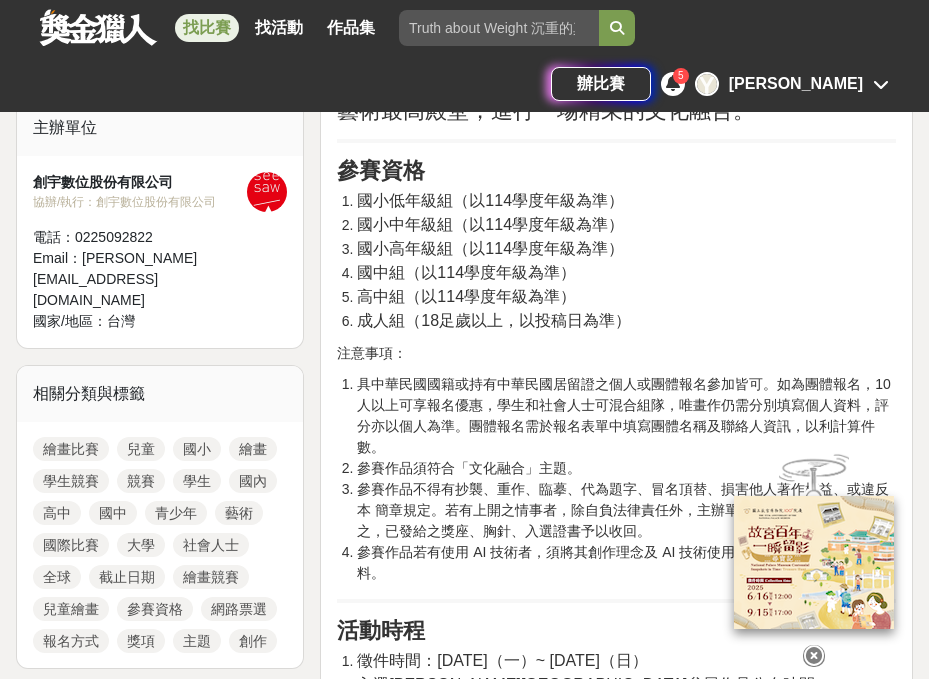 scroll, scrollTop: 1352, scrollLeft: 0, axis: vertical 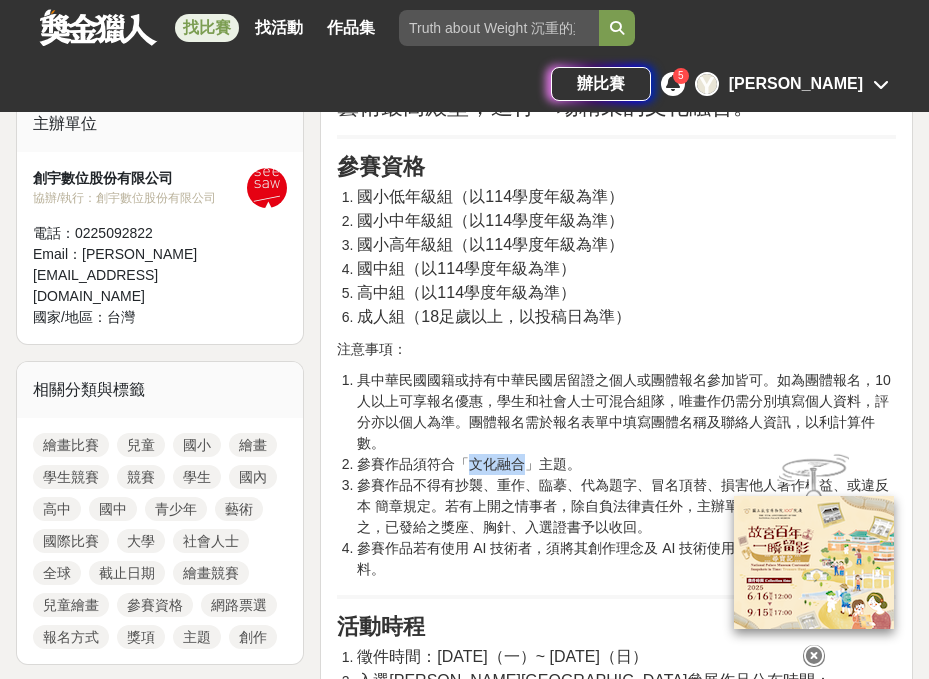 drag, startPoint x: 468, startPoint y: 379, endPoint x: 528, endPoint y: 376, distance: 60.074955 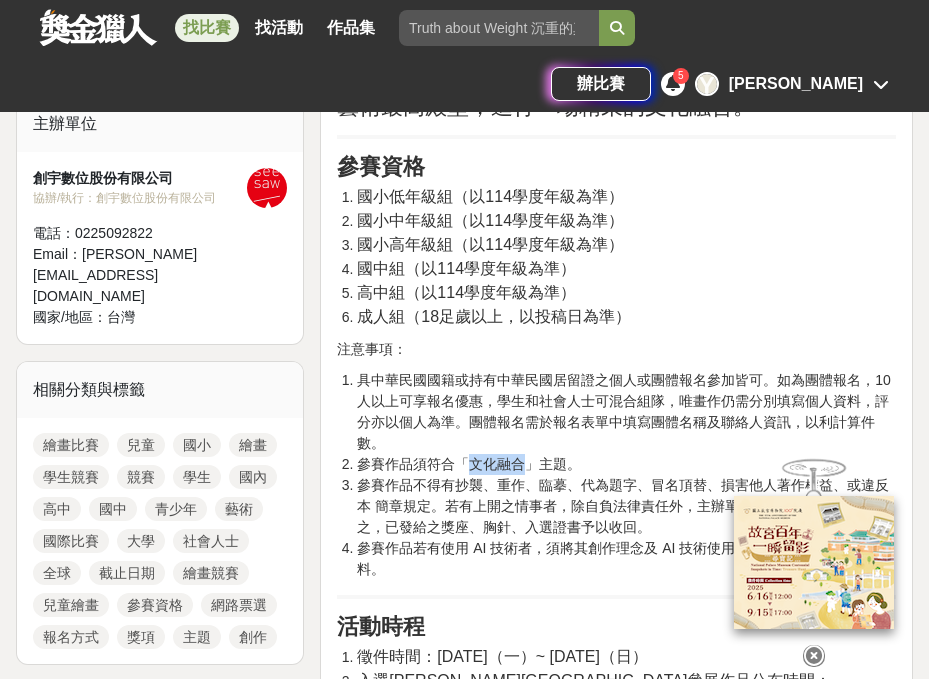 click on "參賽作品須符合「文化融合」主題。" at bounding box center (626, 464) 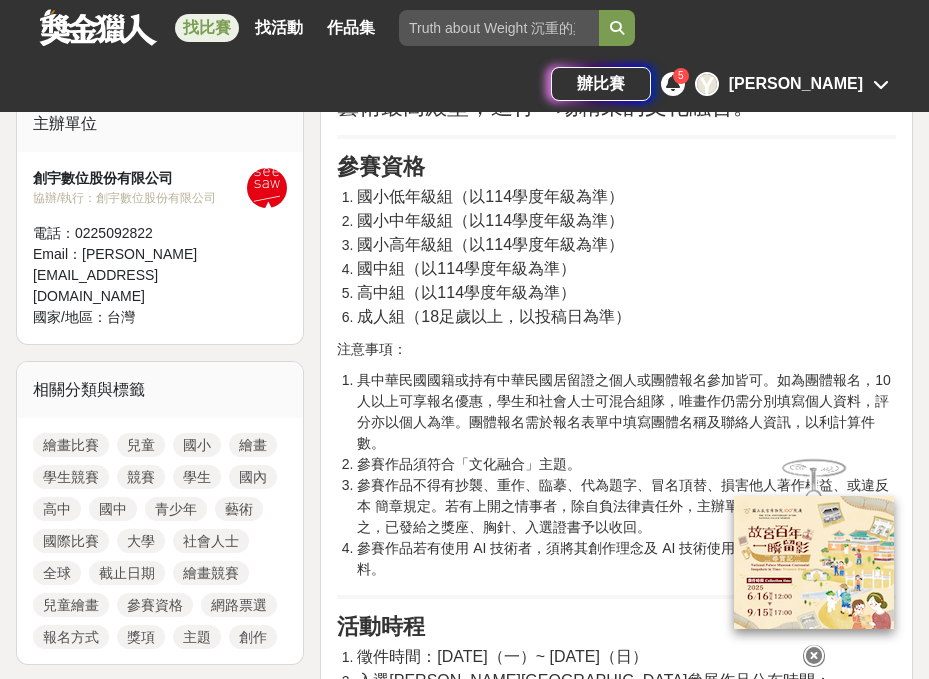 click on "參賽作品不得有抄襲、重作、臨摹、代為題字、冒名頂替、損害他人著作權益、或違反本 簡章規定。若有上開之情事者，除自負法律責任外，主辦單位得逕取消資格並公告之，已發給之獎座、胸針、入選證書予以收回。" at bounding box center (626, 506) 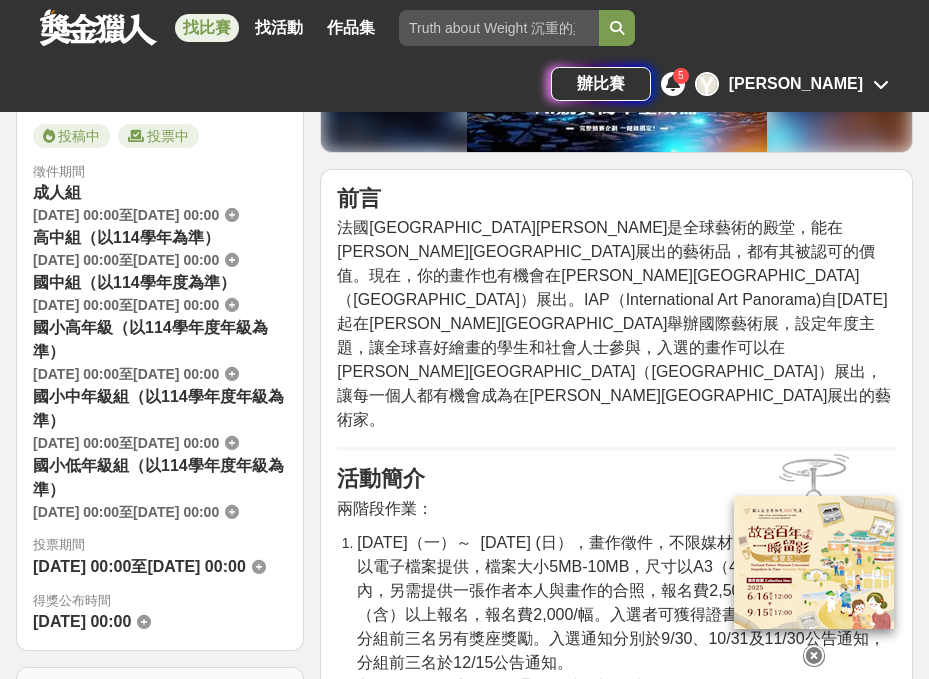 scroll, scrollTop: 576, scrollLeft: 0, axis: vertical 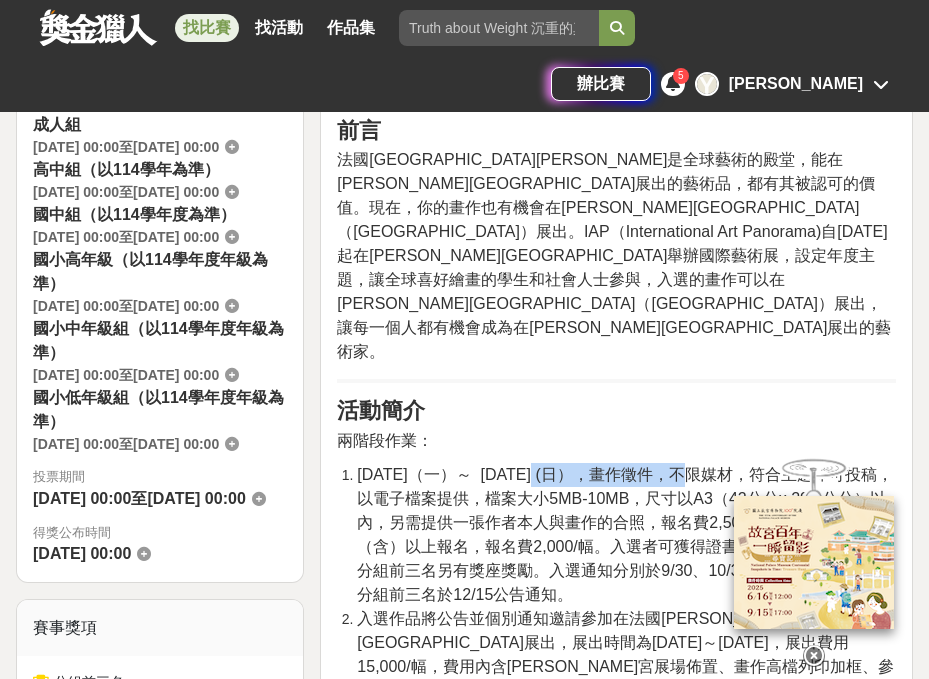 drag, startPoint x: 530, startPoint y: 412, endPoint x: 615, endPoint y: 412, distance: 85 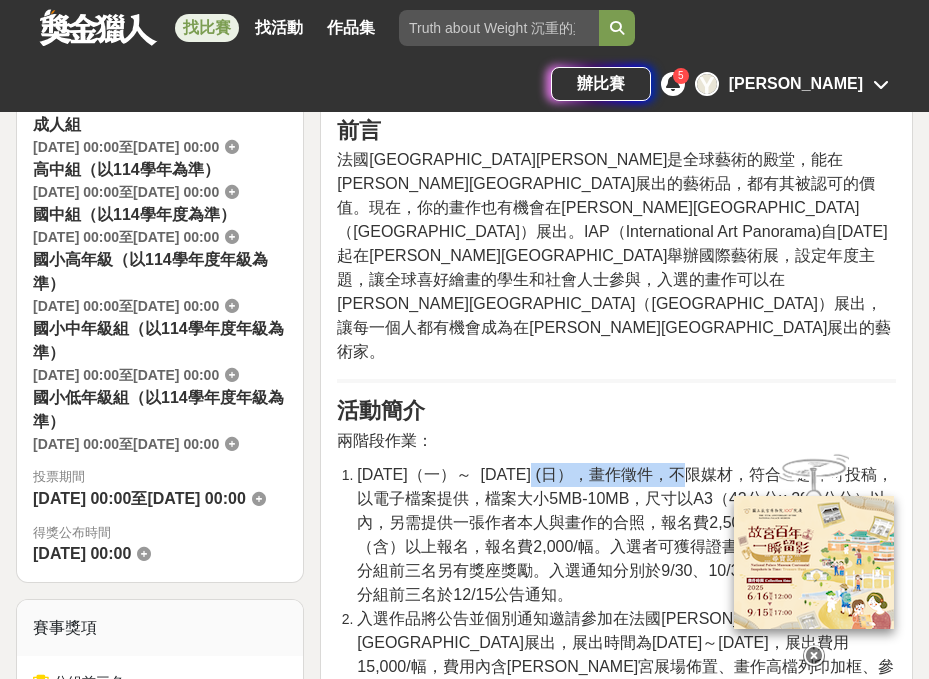 click on "2025-06-09（一）～  2025-11-09 (日），畫作徵件，不限媒材，符合主題即可投稿，以電子檔案提供，檔案大小5MB-10MB，尺寸以A3（42公分x 29.7公分）以內，另需提供一張作者本人與畫作的合照，報名費2,500/幅，團體十人（含）以上報名，報名費2,000/幅。入選者可獲得證書、紀念胸針及畫冊，分組前三名另有獎座獎勵。入選通知分別於9/30、10/31及11/30公告通知，分組前三名於12/15公告通知。" at bounding box center [624, 534] 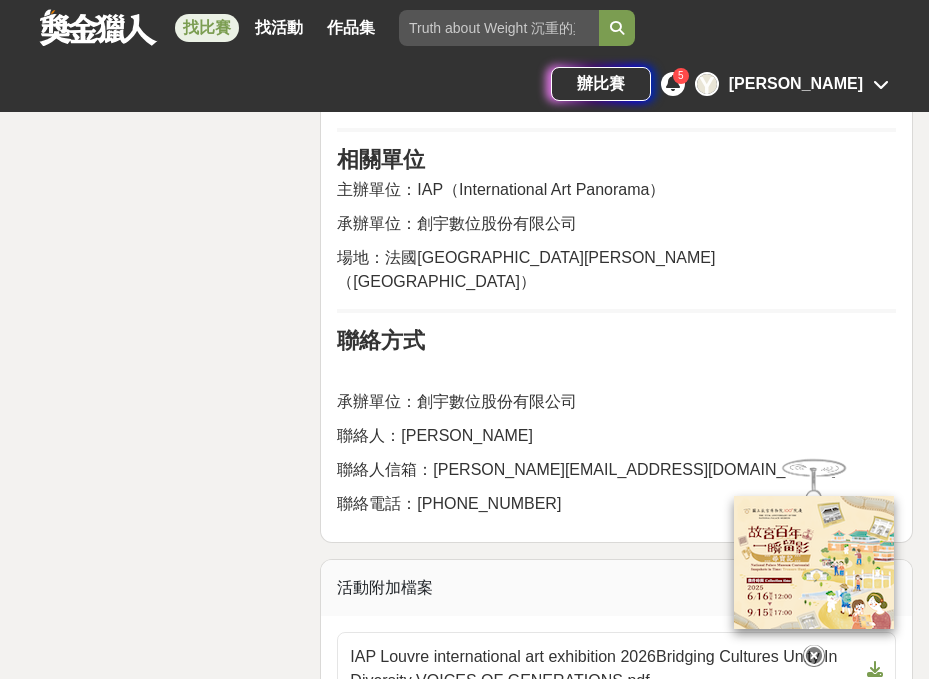 scroll, scrollTop: 5393, scrollLeft: 0, axis: vertical 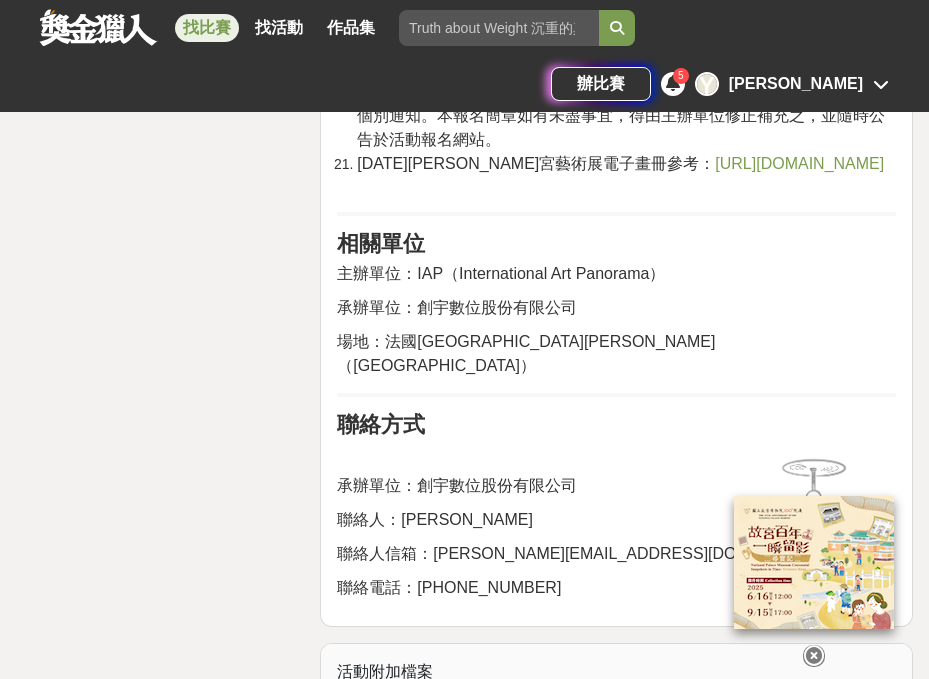 click on "https://book.yunzhan365.com/umhx/spct/mobile/index.html#p=1" at bounding box center [799, 163] 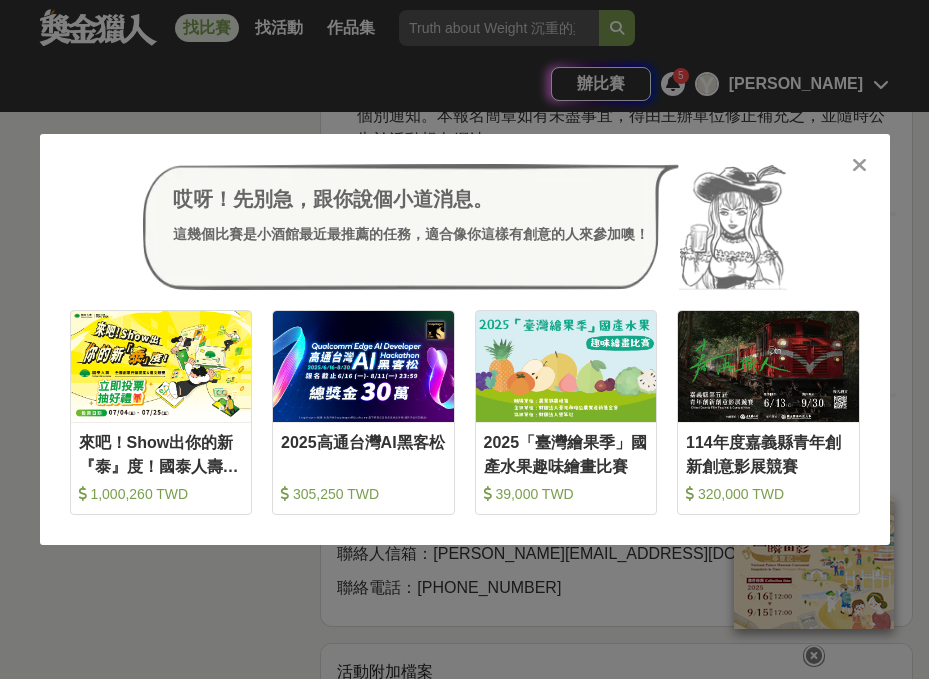 click on "哎呀！先別急，跟你說個小道消息。 這幾個比賽是小酒館最近最推薦的任務，適合像你這樣有創意的人來參加噢！   收藏 來吧！Show出你的新『泰』度！國泰人壽全國創意行銷提案&圖文競賽   1,000,260 TWD   收藏 2025高通台灣AI黑客松   305,250 TWD   收藏 2025「臺灣繪果季」國產水果趣味繪畫比賽   39,000 TWD   收藏 114年度嘉義縣青年創新創意影展競賽   320,000 TWD" at bounding box center (465, 339) 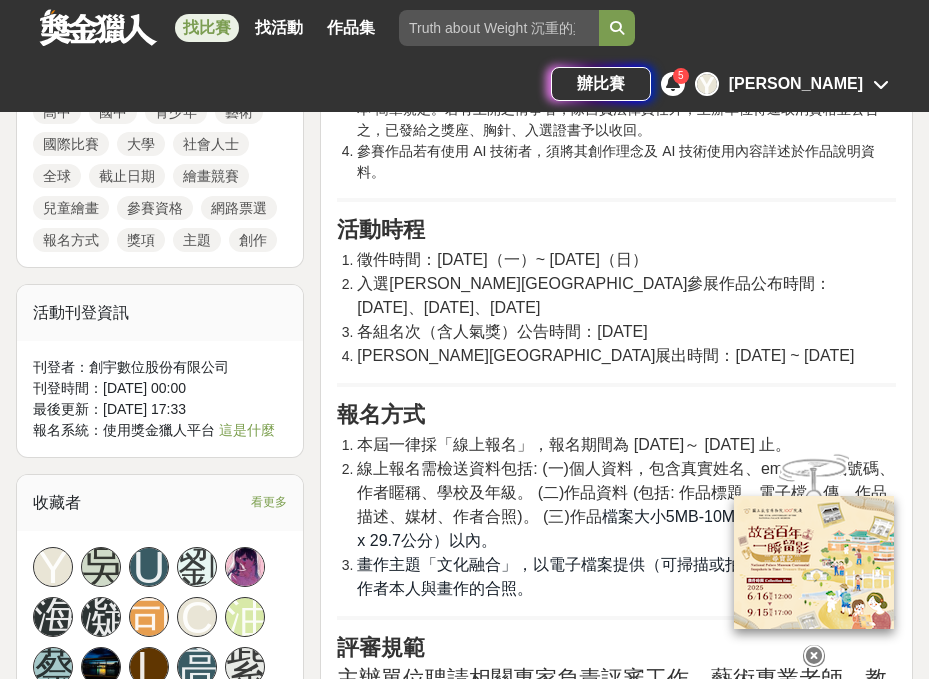 scroll, scrollTop: 1750, scrollLeft: 0, axis: vertical 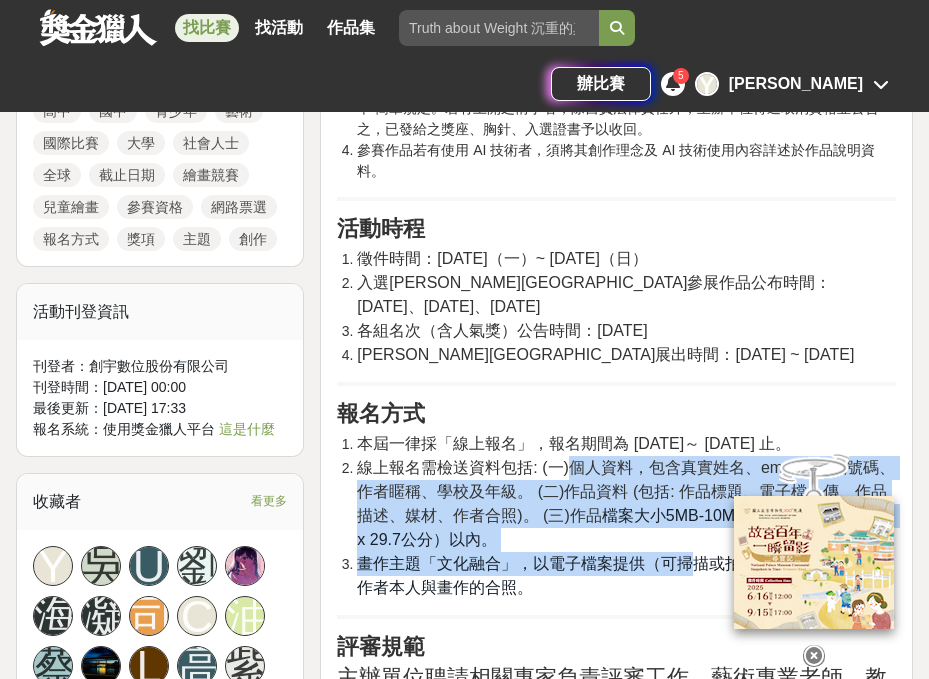 drag, startPoint x: 573, startPoint y: 374, endPoint x: 686, endPoint y: 482, distance: 156.3106 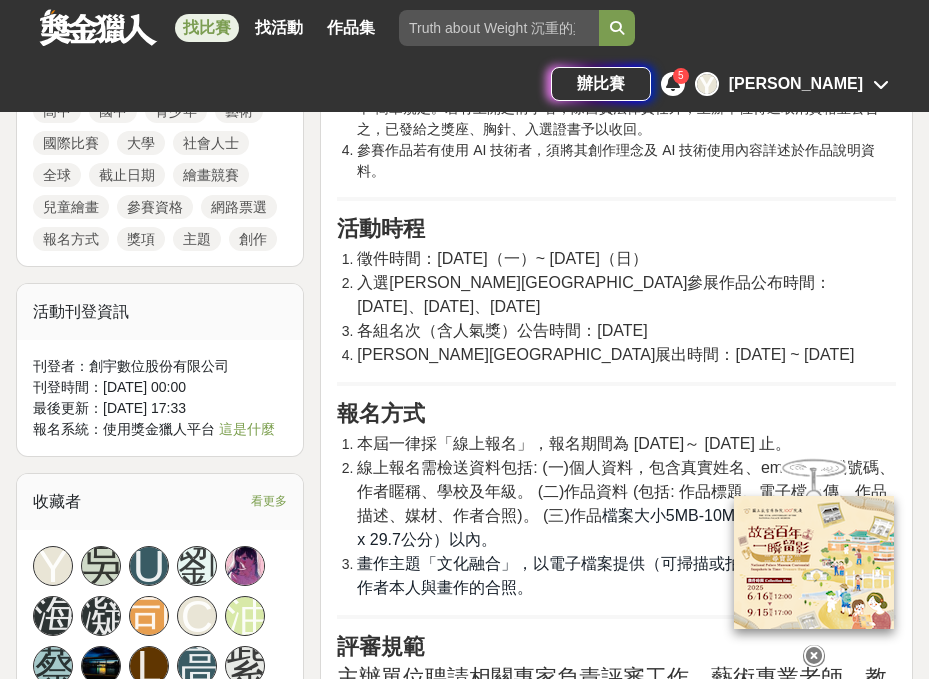 click on "線上報名需檢送資料包括: (一)個人資料，包含真實姓名、email、手機號碼、作者䁥稱、學校及年級。 (二)作品資料 (包括: 作品標題、電子檔上傳、作品描述、媒材、作者合照)。 (三)作品 檔案大小5MB-10MB，尺寸以A3（42公分x 29.7公分）以內。" at bounding box center [626, 504] 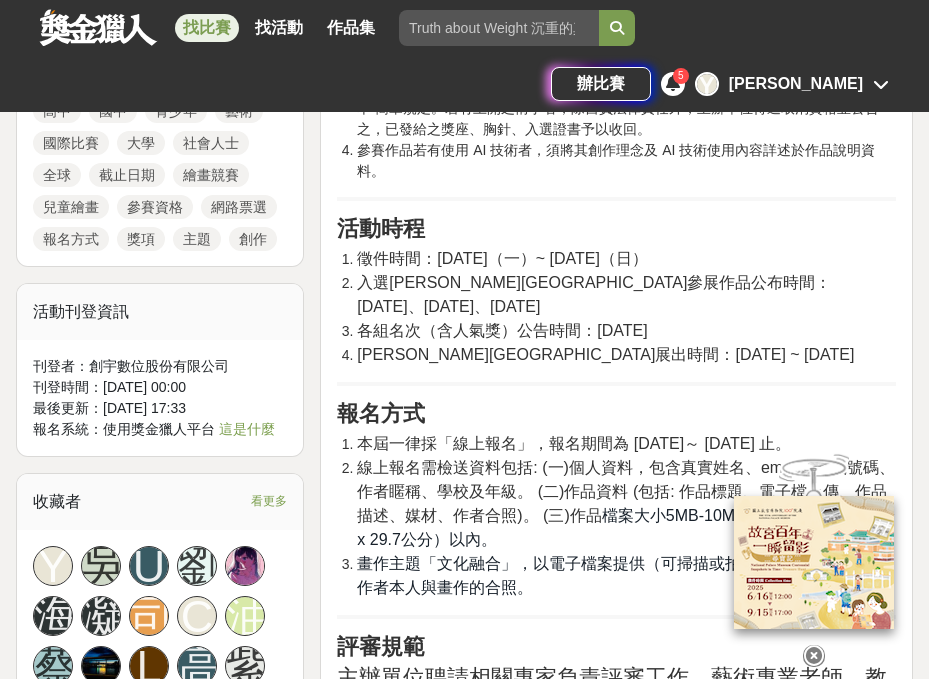 click on "線上報名需檢送資料包括: (一)個人資料，包含真實姓名、email、手機號碼、作者䁥稱、學校及年級。 (二)作品資料 (包括: 作品標題、電子檔上傳、作品描述、媒材、作者合照)。 (三)作品 檔案大小5MB-10MB，尺寸以A3（42公分x 29.7公分）以內。" at bounding box center (626, 504) 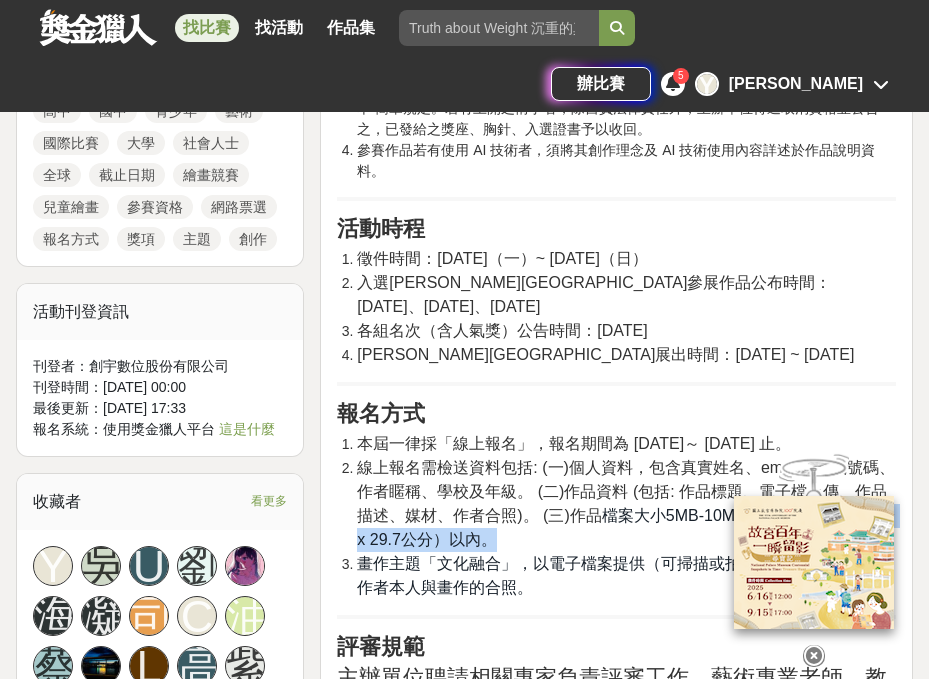 drag, startPoint x: 768, startPoint y: 423, endPoint x: 720, endPoint y: 439, distance: 50.596443 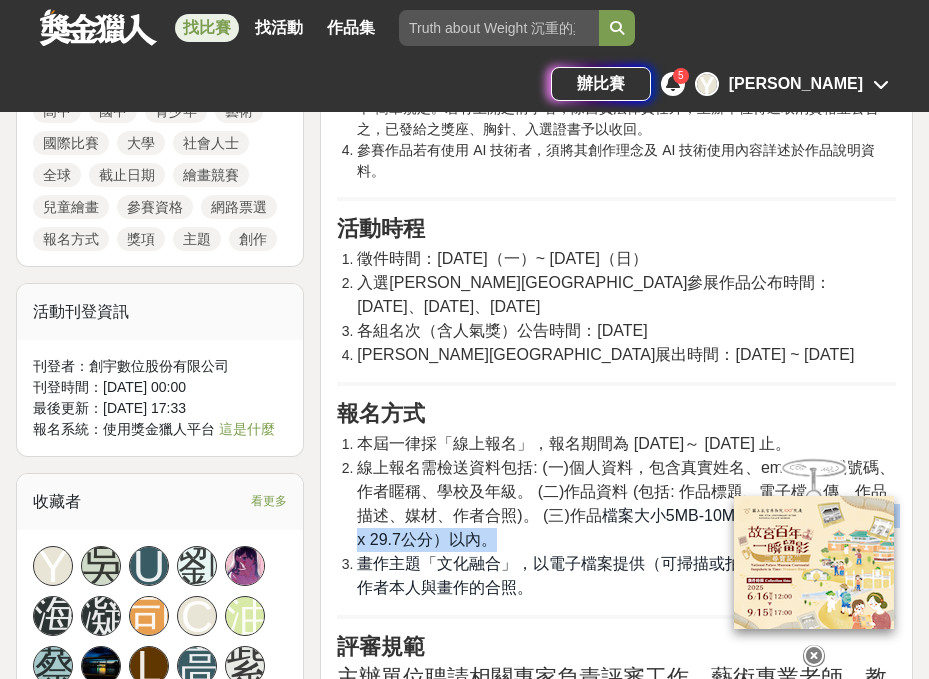click on "線上報名需檢送資料包括: (一)個人資料，包含真實姓名、email、手機號碼、作者䁥稱、學校及年級。 (二)作品資料 (包括: 作品標題、電子檔上傳、作品描述、媒材、作者合照)。 (三)作品 檔案大小5MB-10MB，尺寸以A3（42公分x 29.7公分）以內。" at bounding box center [626, 504] 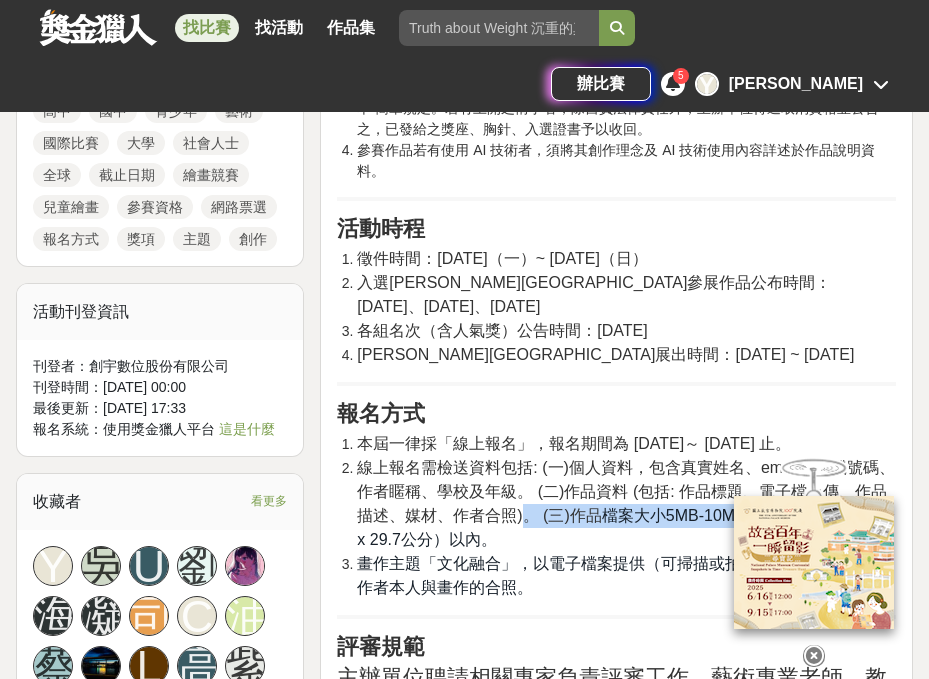 drag, startPoint x: 764, startPoint y: 425, endPoint x: 528, endPoint y: 429, distance: 236.03389 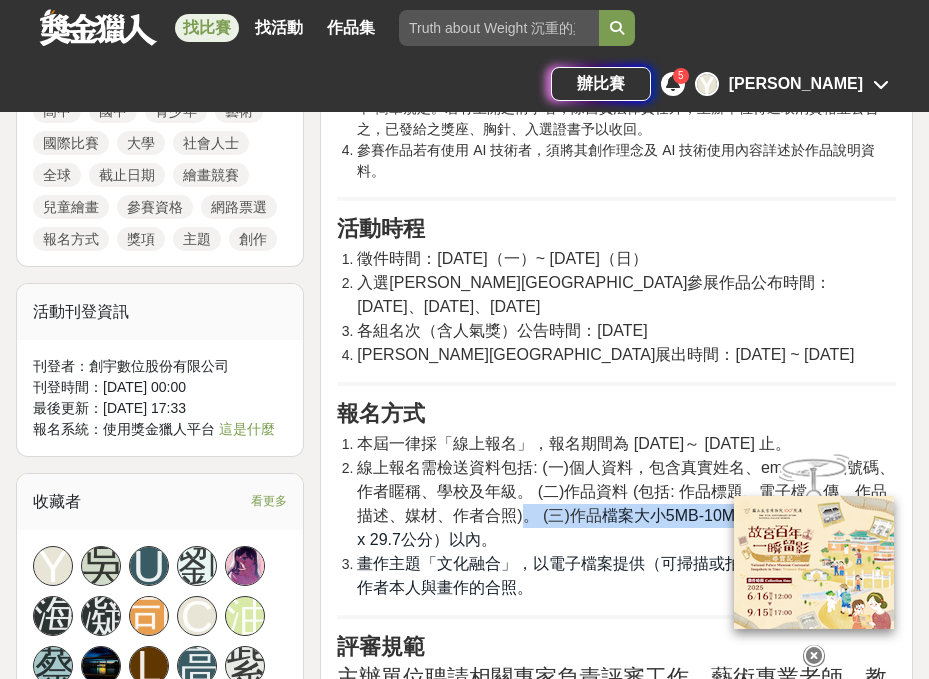 click on "線上報名需檢送資料包括: (一)個人資料，包含真實姓名、email、手機號碼、作者䁥稱、學校及年級。 (二)作品資料 (包括: 作品標題、電子檔上傳、作品描述、媒材、作者合照)。 (三)作品" at bounding box center [626, 491] 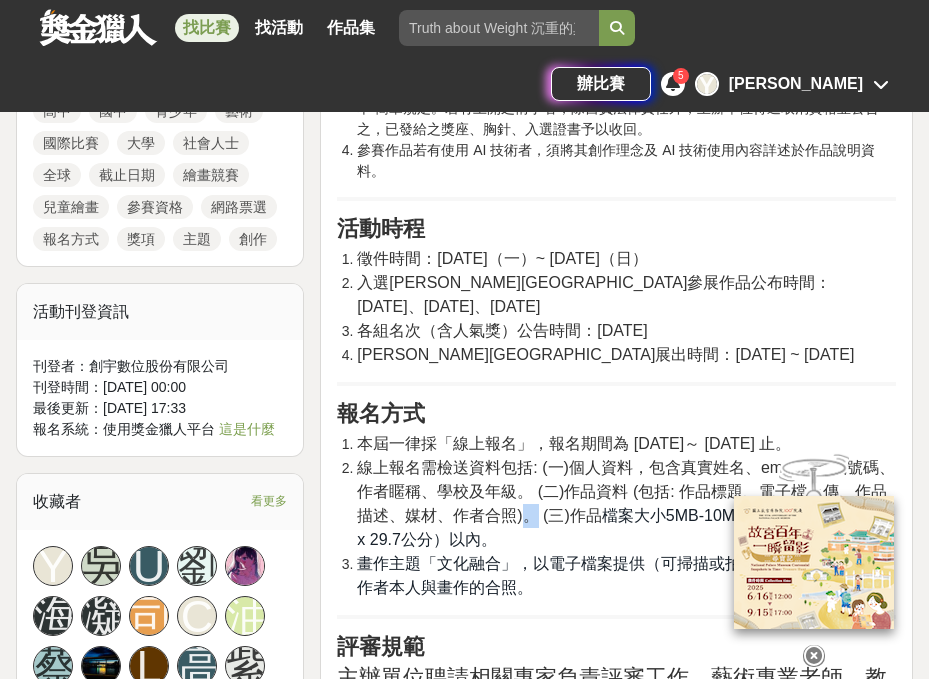 click on "線上報名需檢送資料包括: (一)個人資料，包含真實姓名、email、手機號碼、作者䁥稱、學校及年級。 (二)作品資料 (包括: 作品標題、電子檔上傳、作品描述、媒材、作者合照)。 (三)作品" at bounding box center (626, 491) 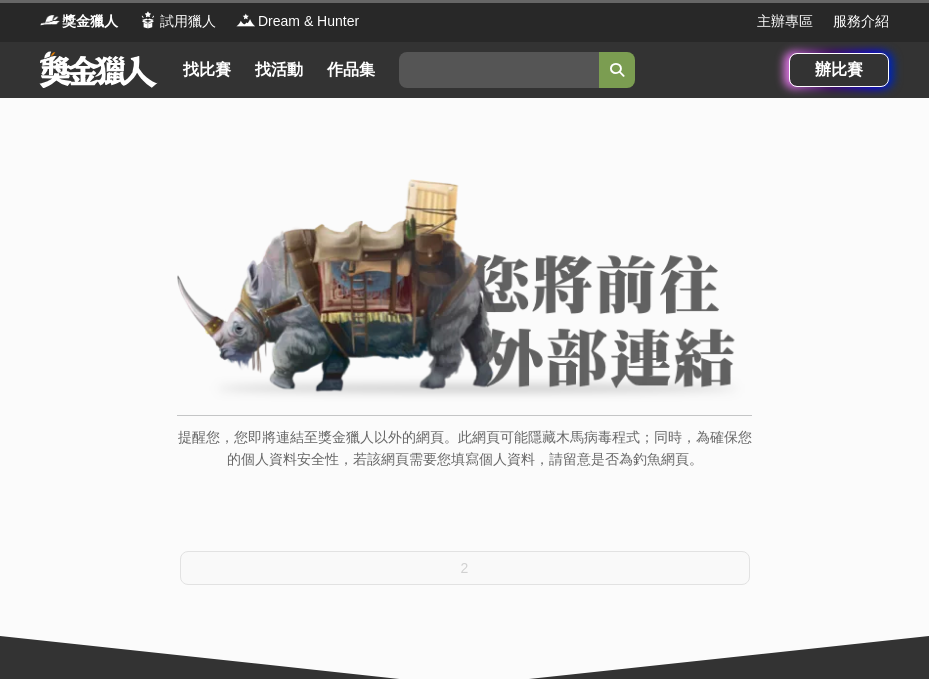 scroll, scrollTop: 0, scrollLeft: 0, axis: both 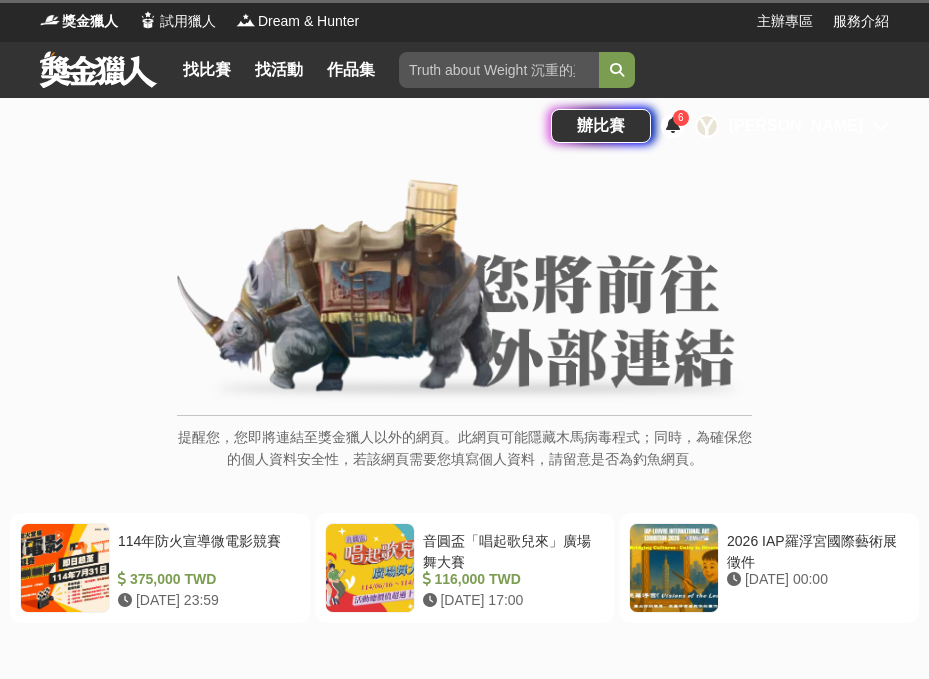 click on "提醒您，您即將連結至獎金獵人以外的網頁。此網頁可能隱藏木馬病毒程式；同時，為確保您的個人資料安全性，若該網頁需要您填寫個人資料，請留意是否為釣魚網頁。 114年防火宣導微電影競賽   375,000 TWD   2025-07-31 23:59 音圓盃「唱起歌兒來」廣場舞大賽   116,000 TWD   2025-07-11 17:00 2026 IAP羅浮宮國際藝術展徵件   2025-11-10 00:00 前往外部連結" at bounding box center [464, 532] 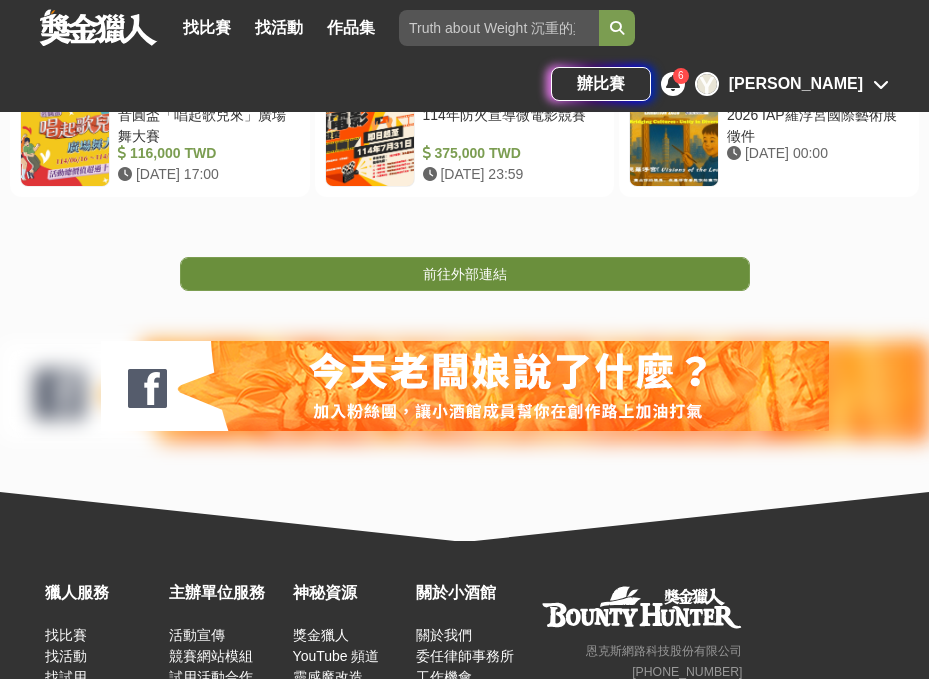 scroll, scrollTop: 424, scrollLeft: 0, axis: vertical 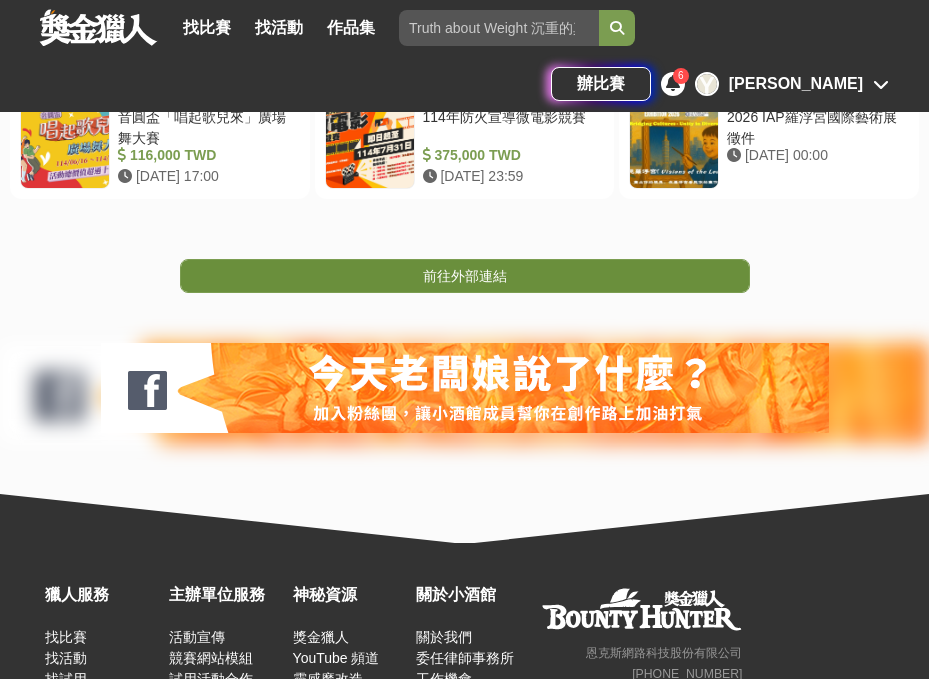 click on "前往外部連結" at bounding box center [465, 276] 